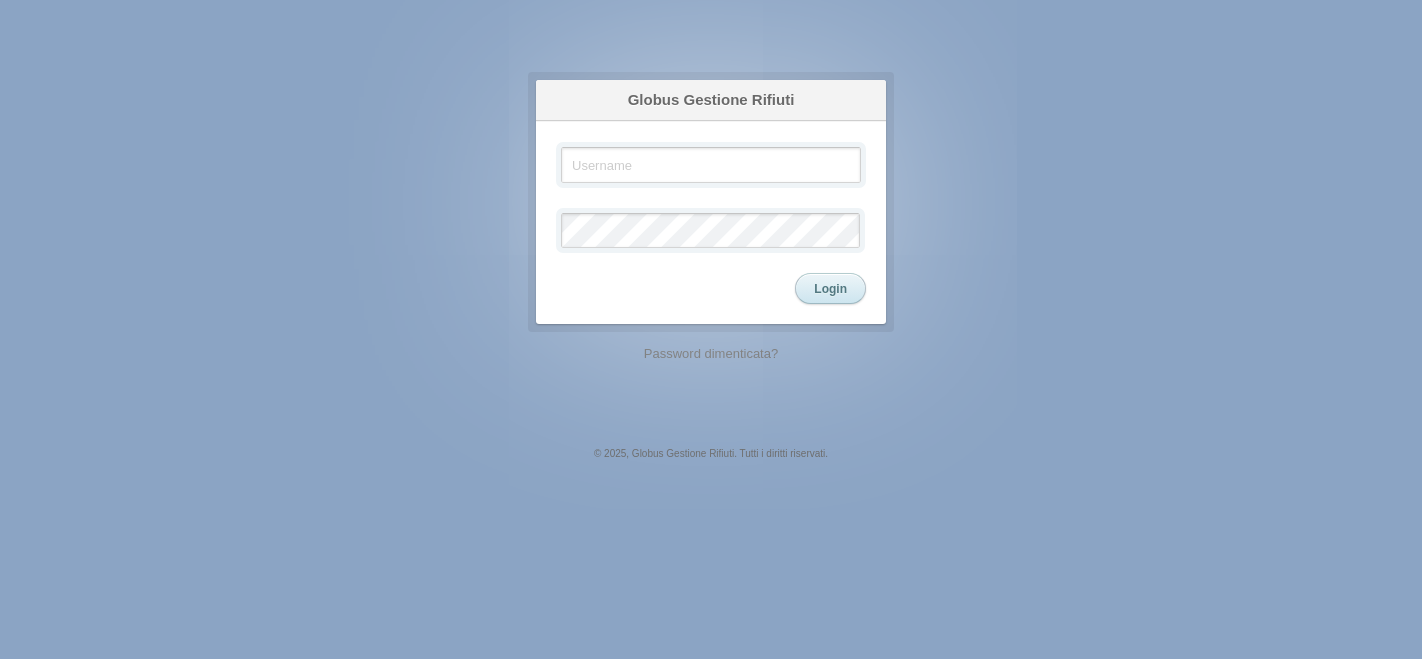 scroll, scrollTop: 0, scrollLeft: 0, axis: both 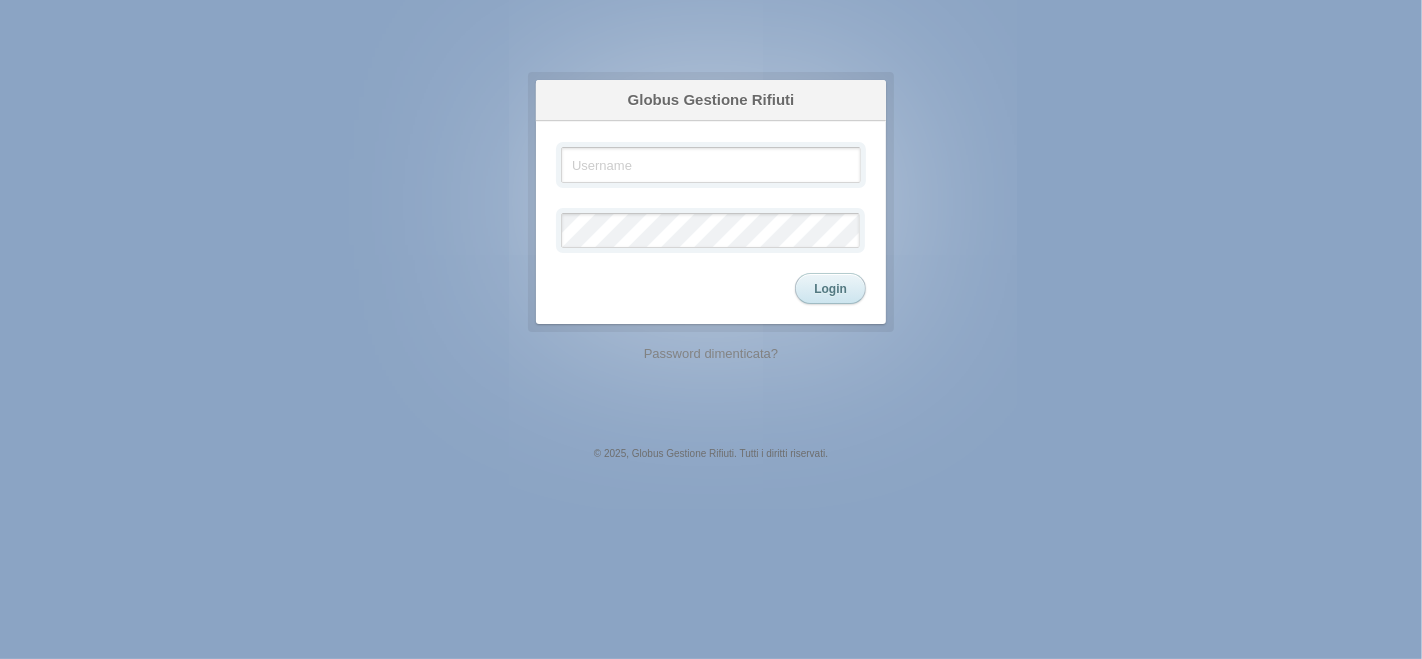 type on "ade" 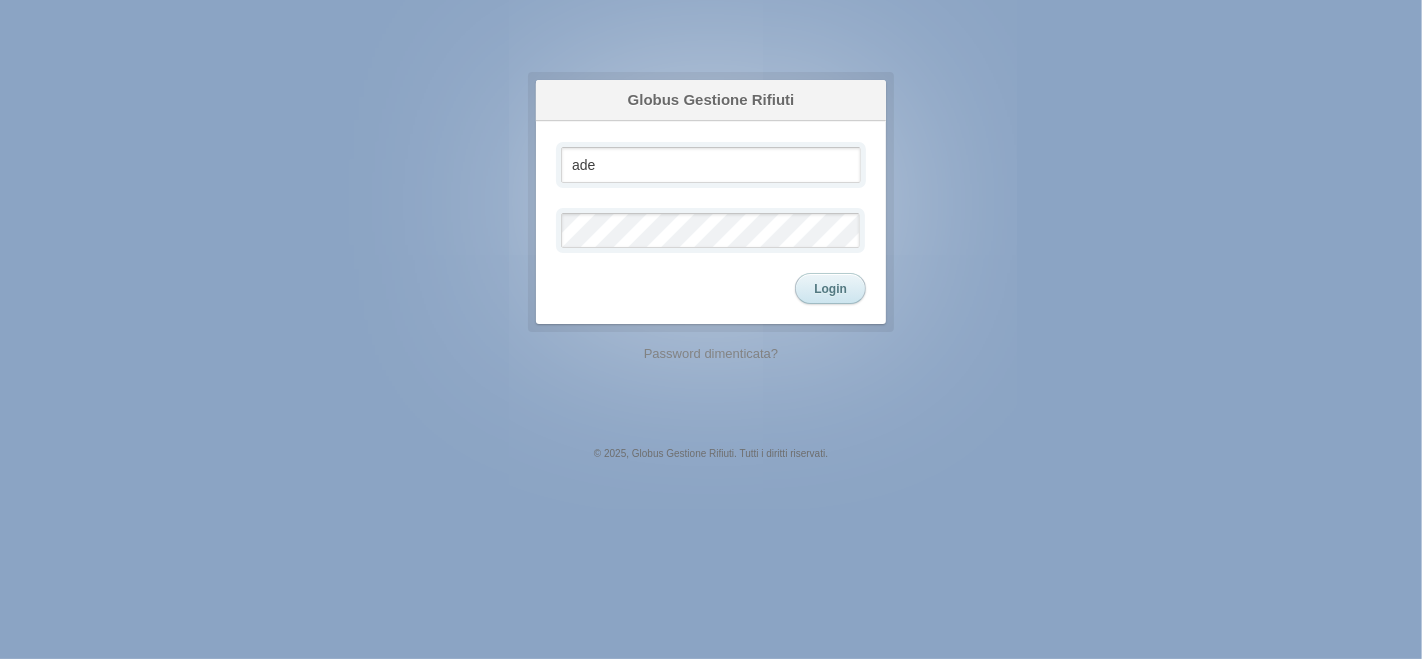 click on "Login" at bounding box center (830, 288) 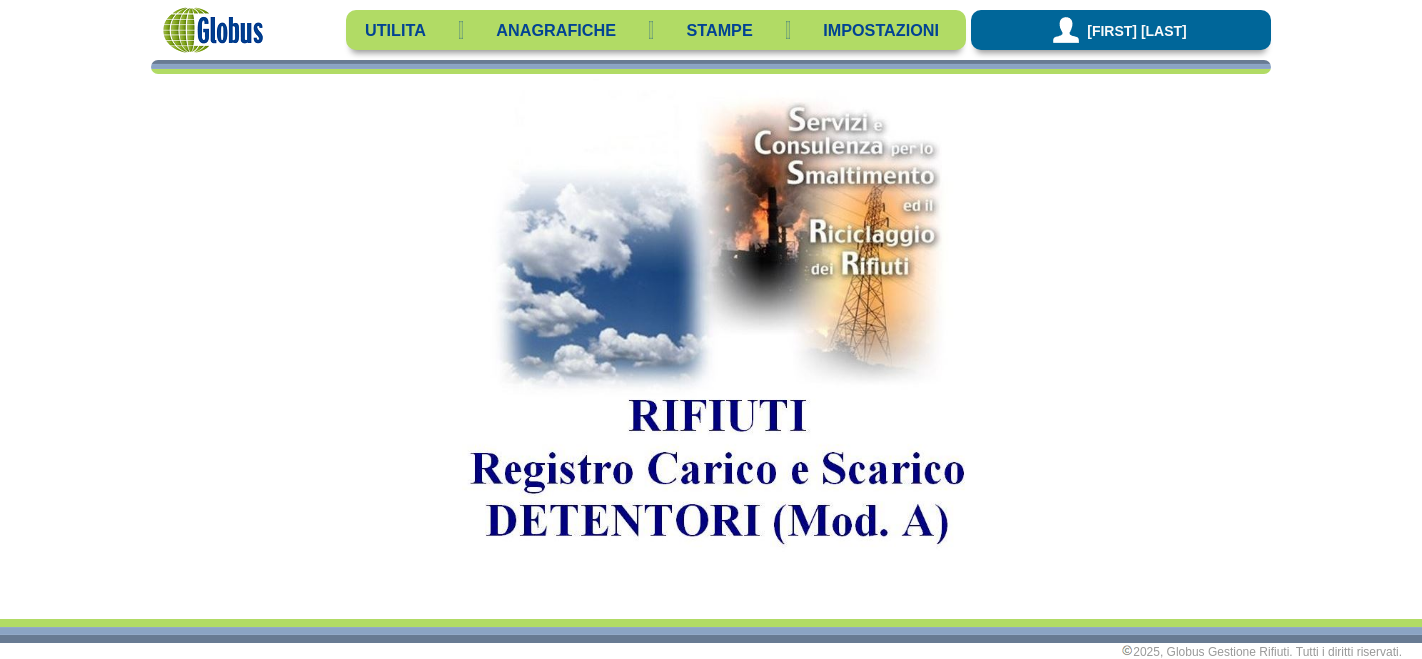 scroll, scrollTop: 0, scrollLeft: 0, axis: both 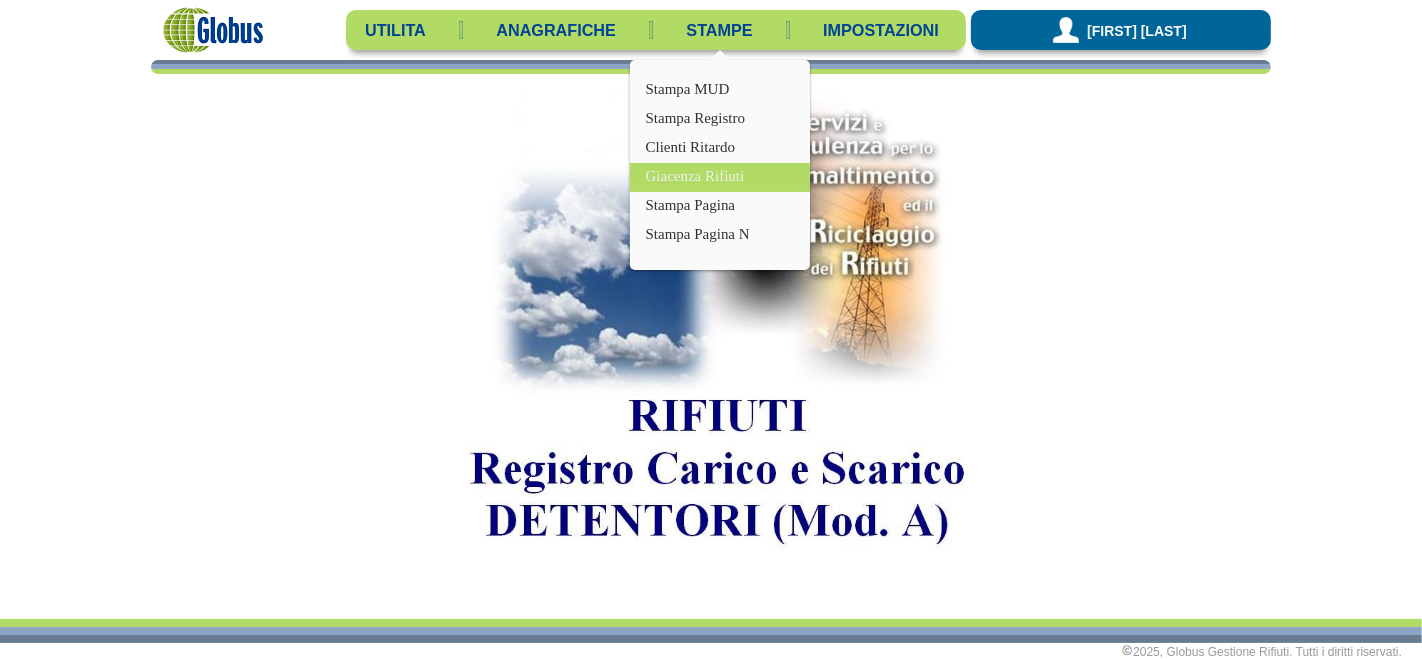 click on "Giacenza Rifiuti" at bounding box center (720, 177) 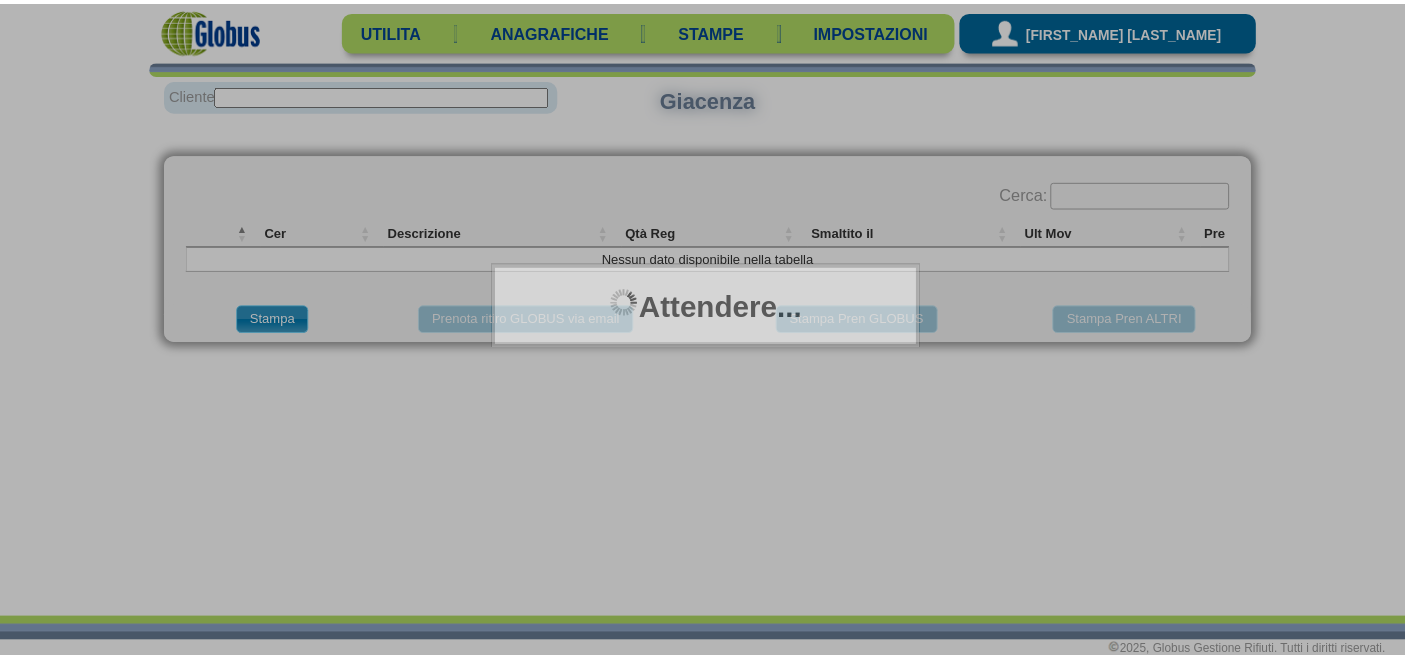 scroll, scrollTop: 0, scrollLeft: 0, axis: both 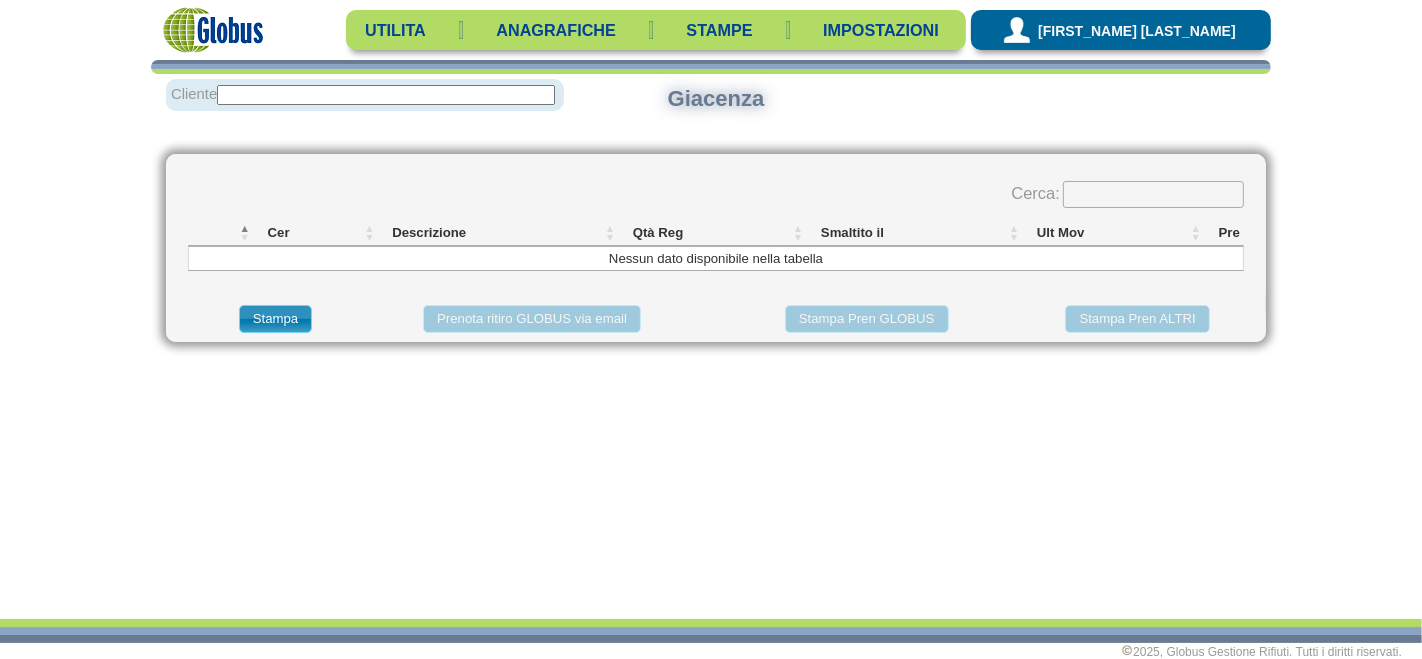 click at bounding box center [386, 95] 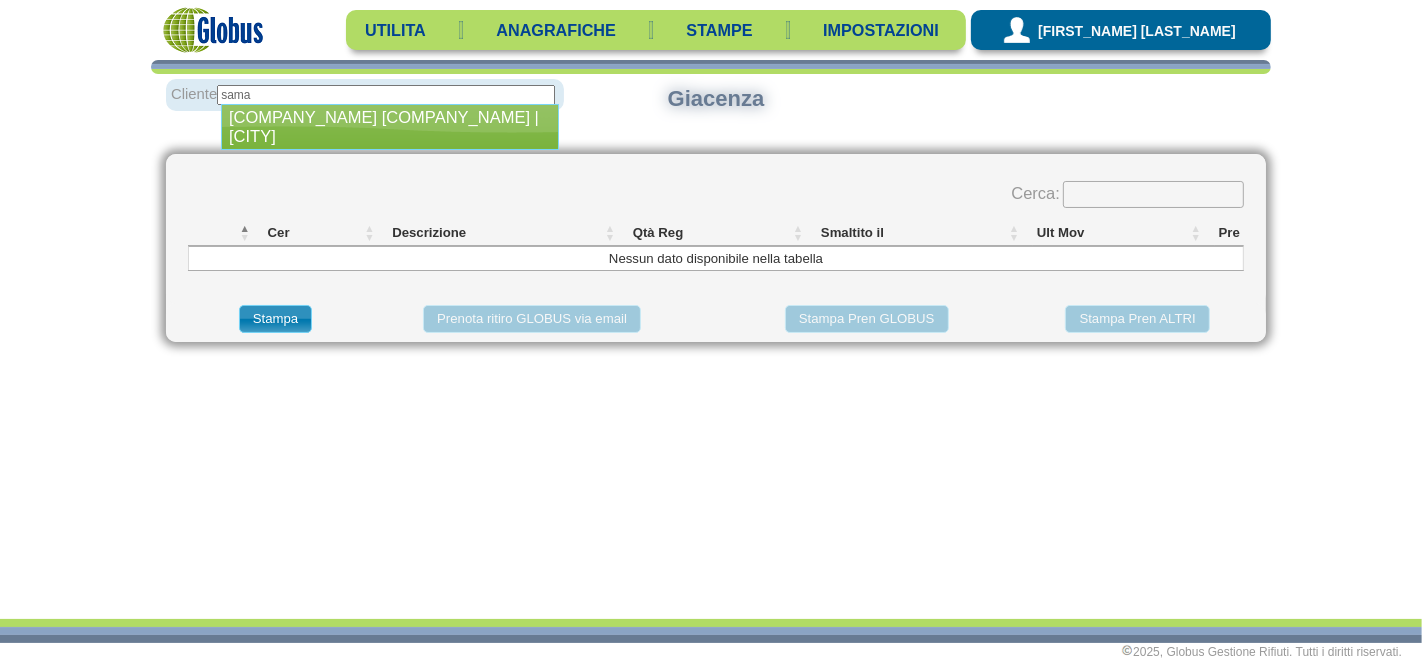 click on "[COMPANY] | [CITY]" at bounding box center (389, 117) 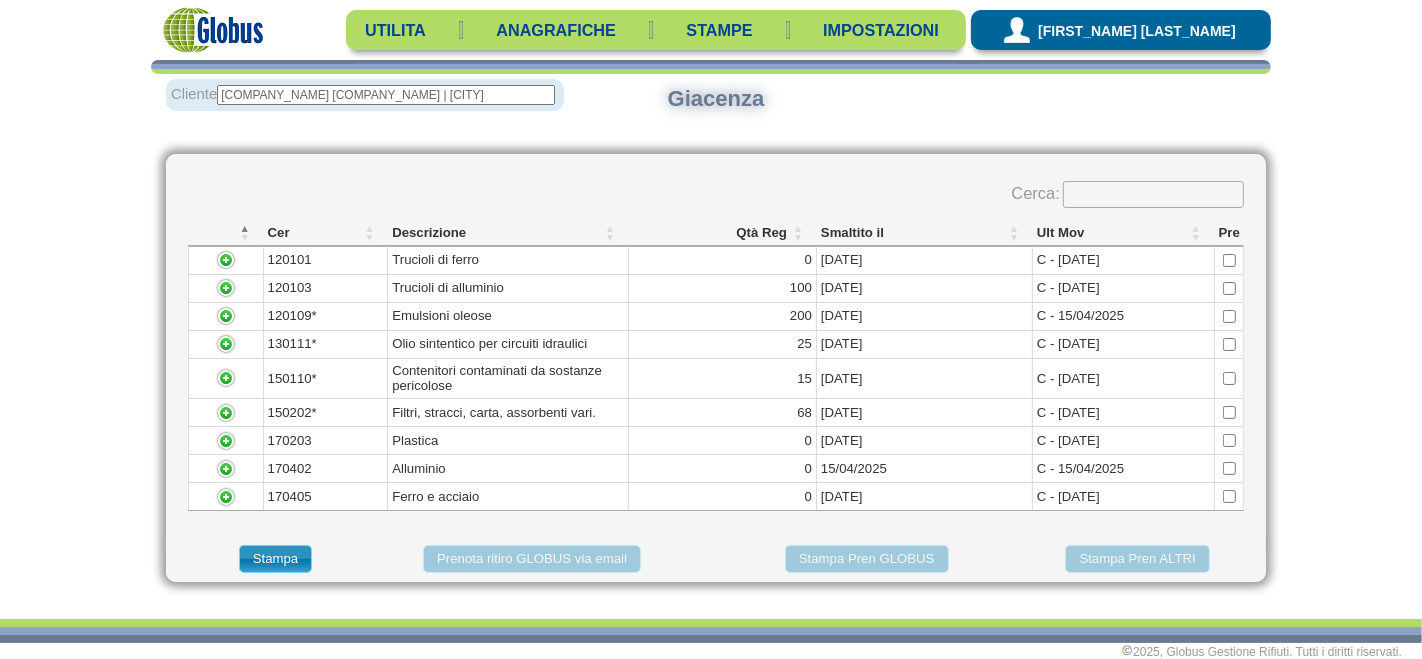 click on "SAMA MECCANICA s.r.l. | PIANELLA" at bounding box center (386, 95) 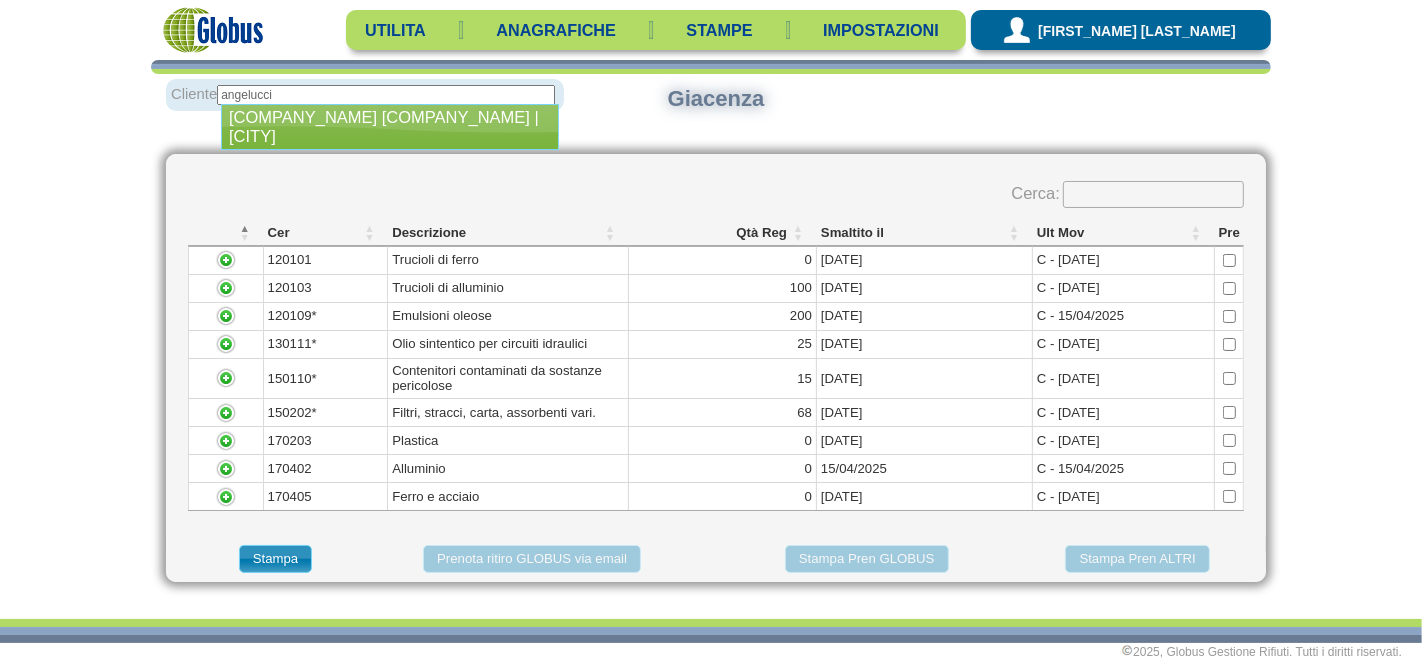 click on "ANGELUCCI MOTORI s.r.l. | CHIETI" at bounding box center [389, 117] 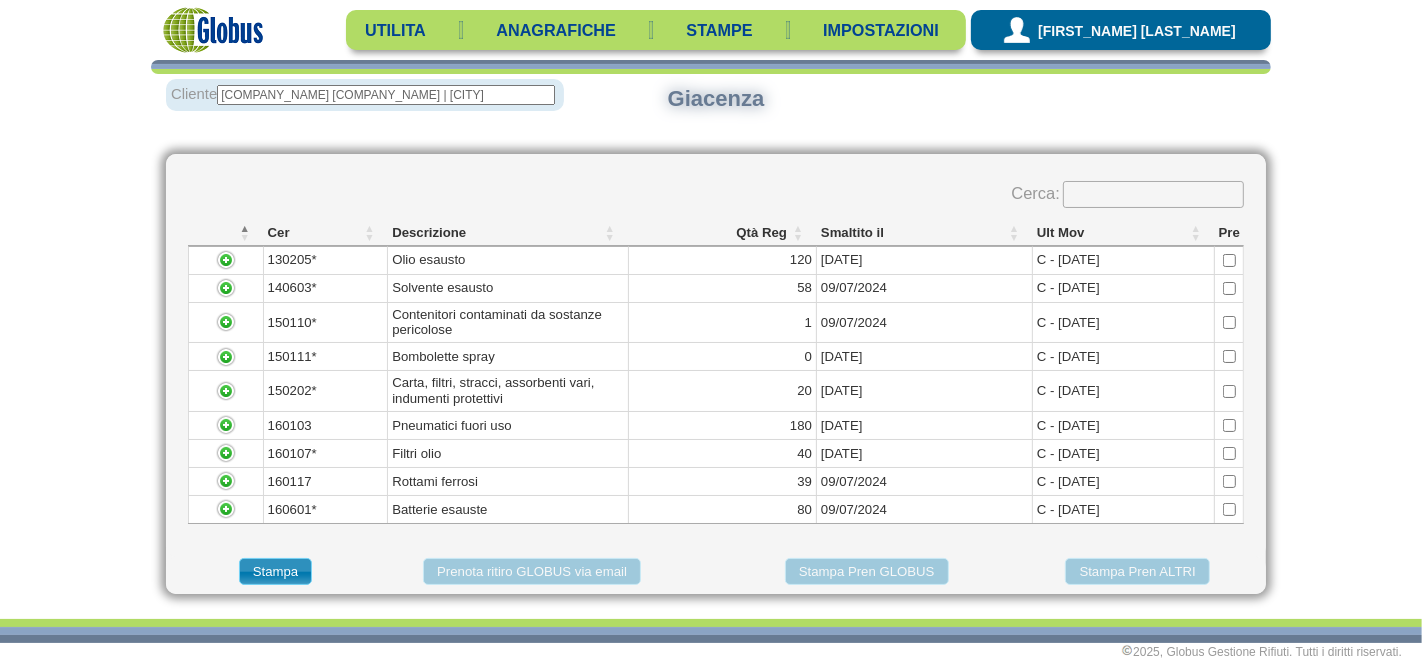 click on "Giacenza" at bounding box center [716, 99] 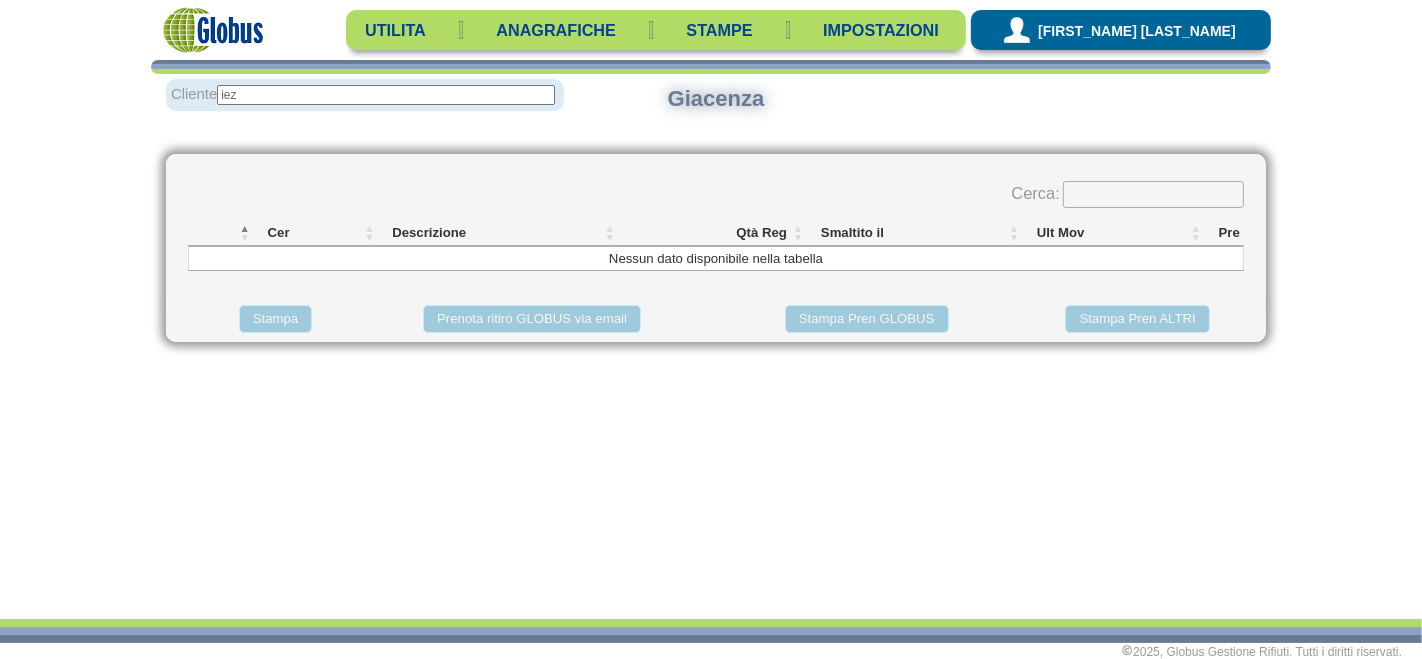 click on "Cliente  iez
Giacenza" at bounding box center (711, 116) 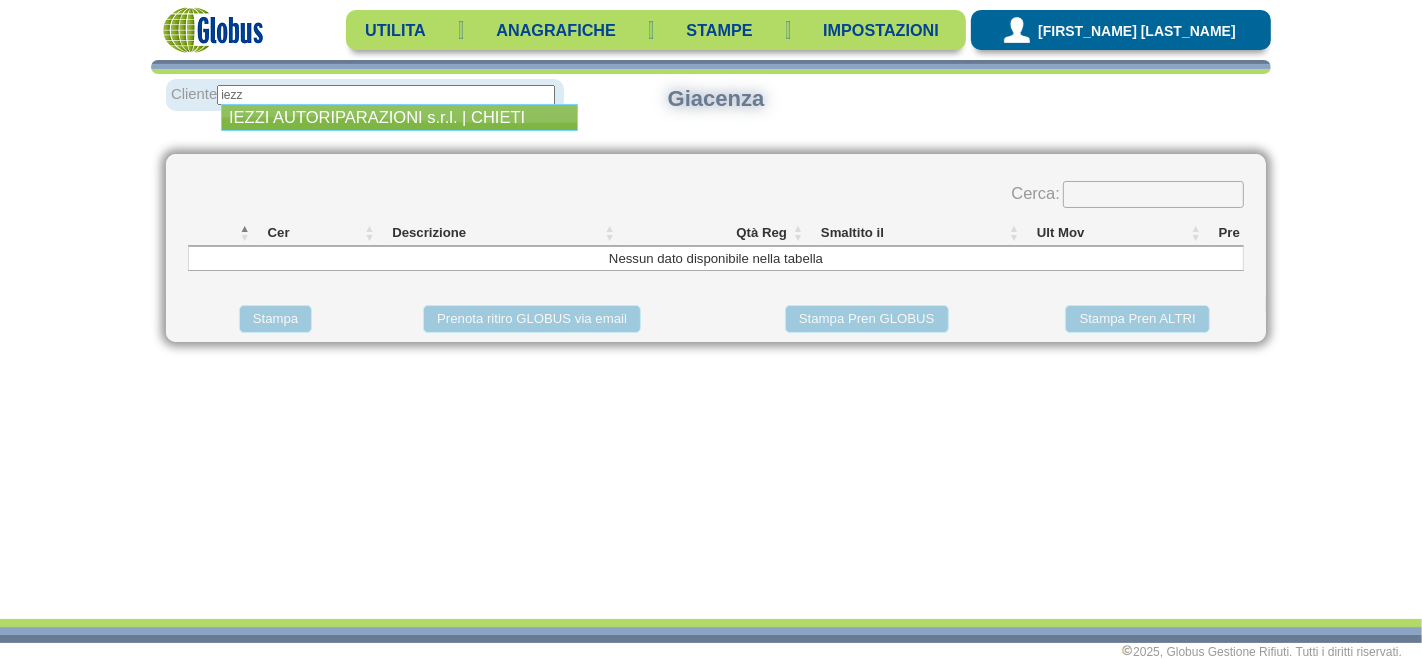 click on "IEZZI AUTORIPARAZIONI s.r.l. | CHIETI" at bounding box center (399, 117) 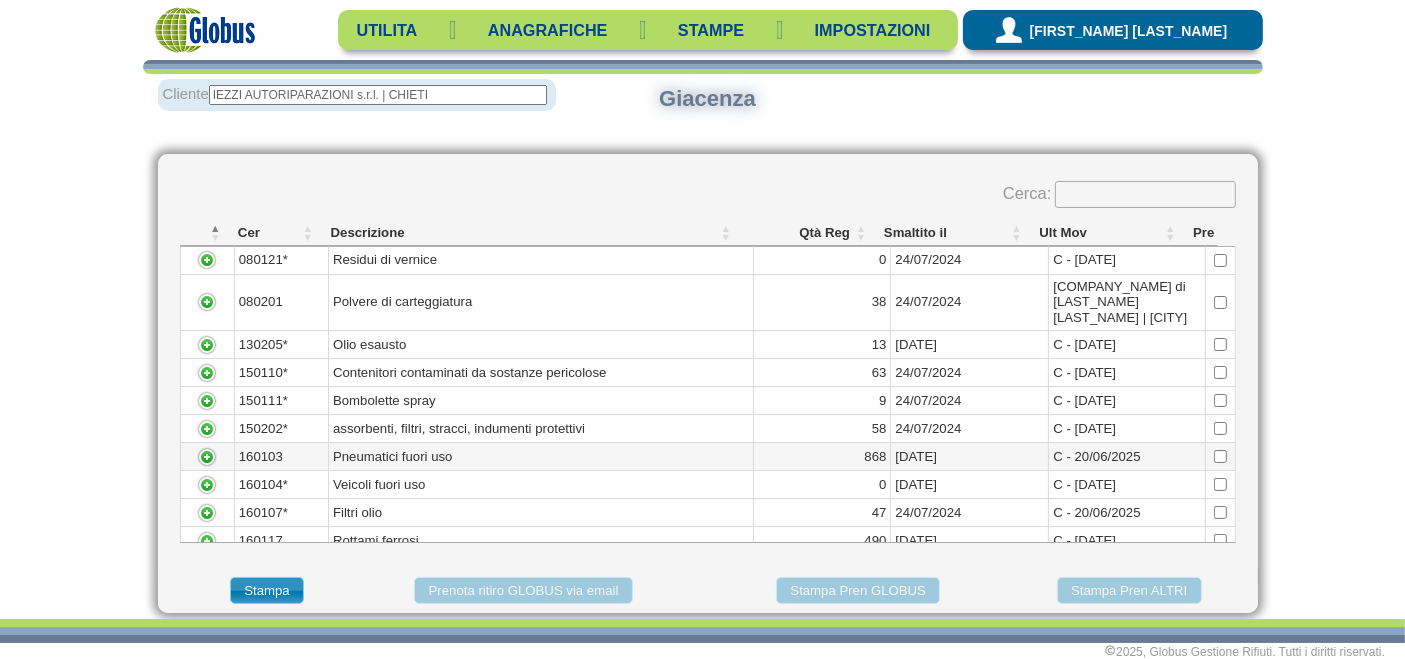 scroll, scrollTop: 91, scrollLeft: 0, axis: vertical 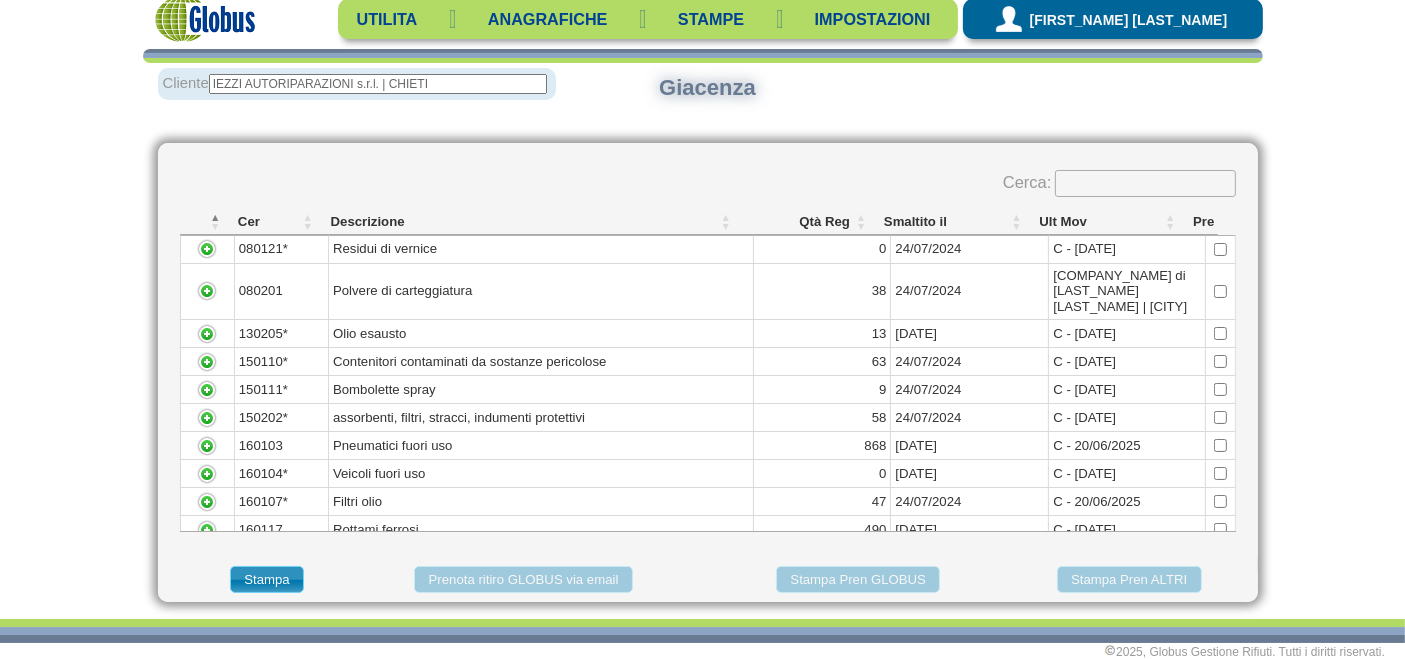 click on "IEZZI AUTORIPARAZIONI s.r.l. | CHIETI" at bounding box center [378, 84] 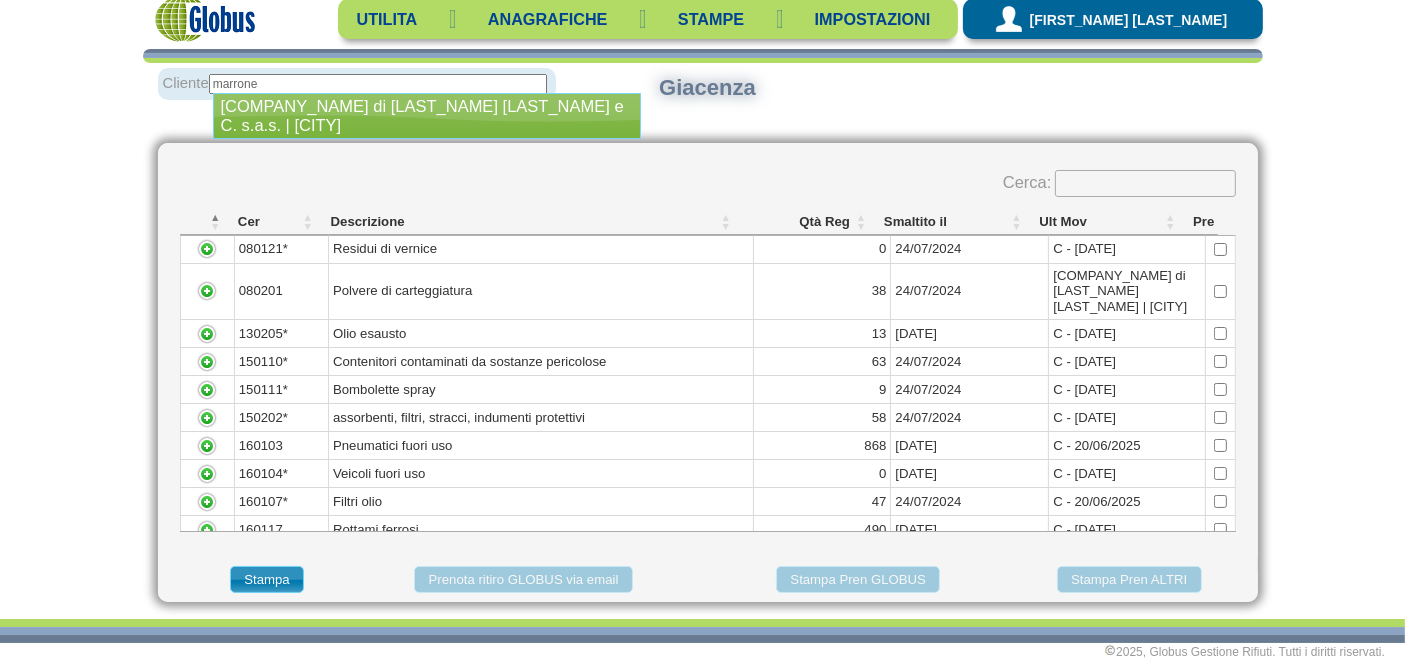 click on "NEW CAR s.a.s. di Marrone Tiziano e C. | PENNE" at bounding box center (427, 106) 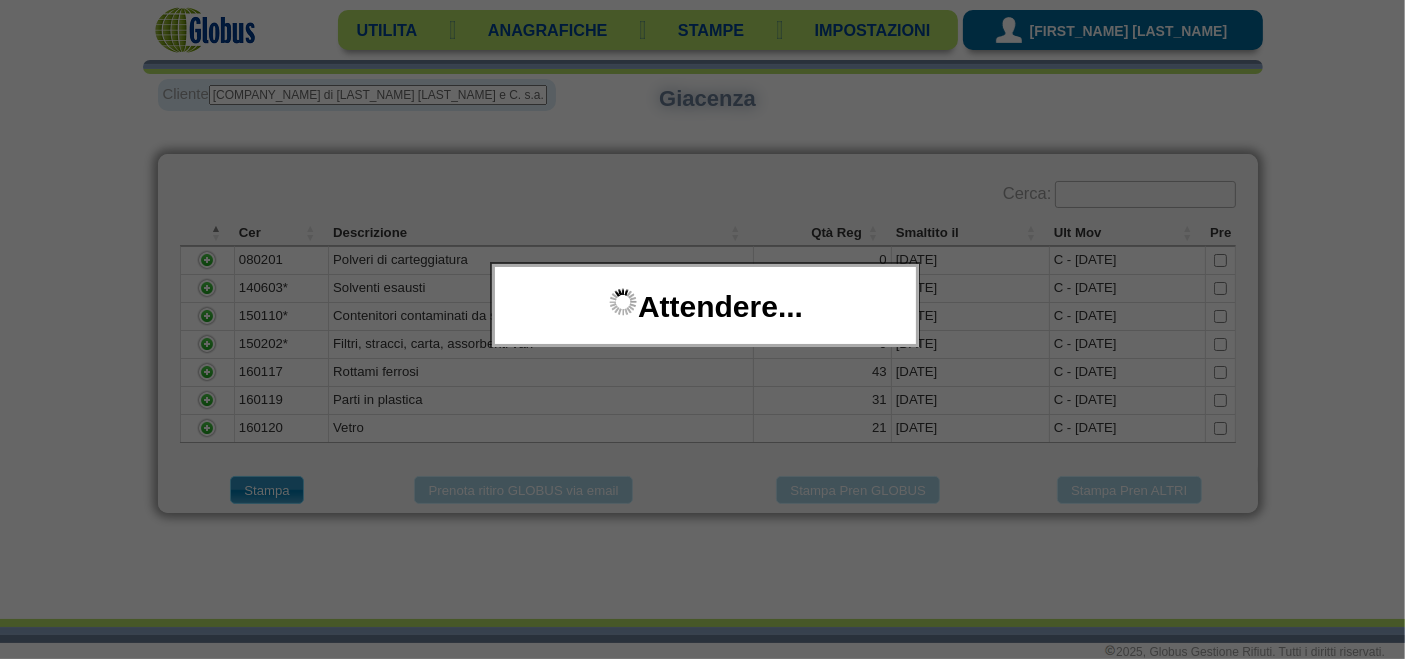 scroll, scrollTop: 0, scrollLeft: 0, axis: both 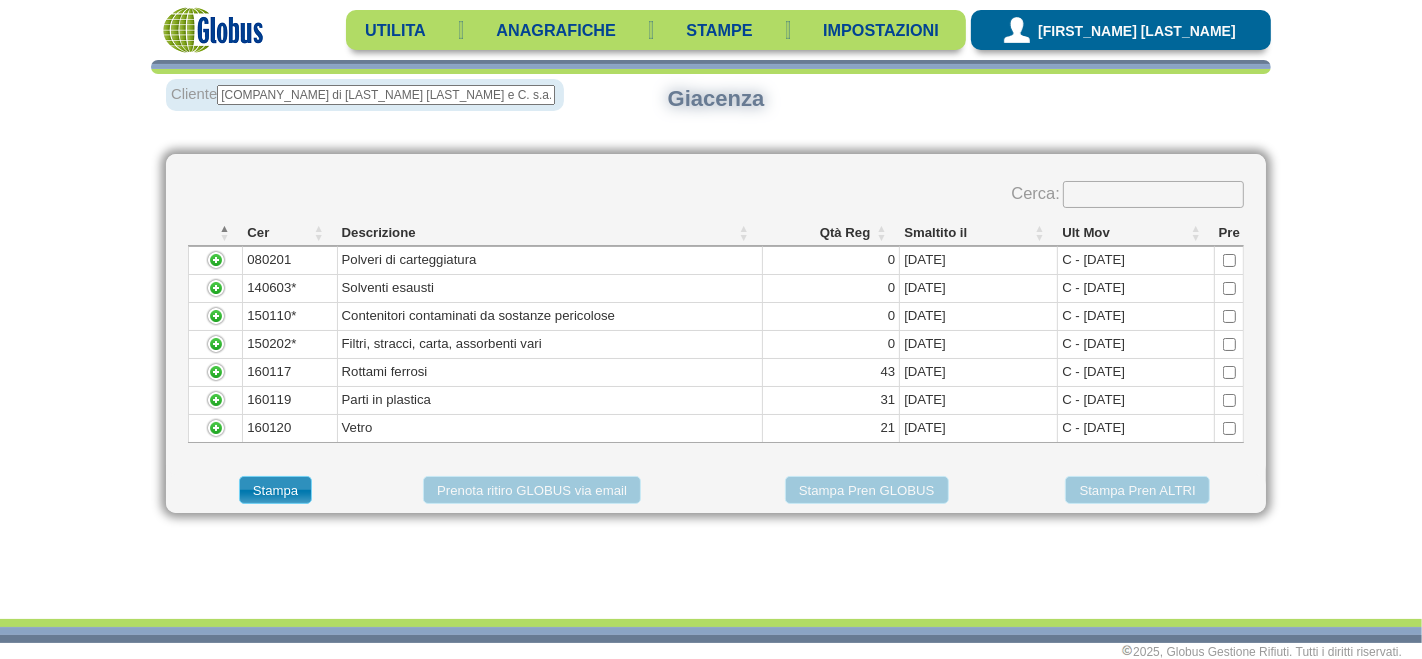 click on "NEW CAR s.a.s. di Marrone Tiziano e C. | PENNE" at bounding box center (386, 95) 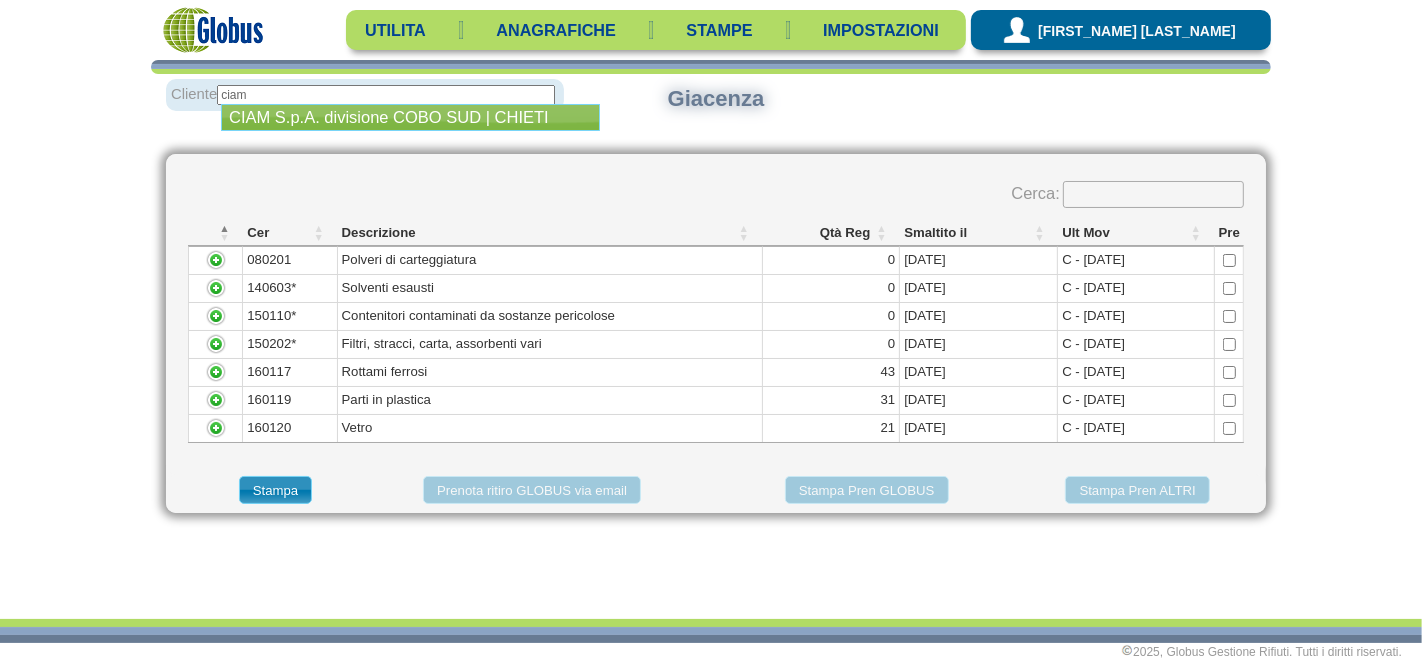 click on "CIAM S.p.A. divisione COBO SUD | CHIETI" at bounding box center [410, 117] 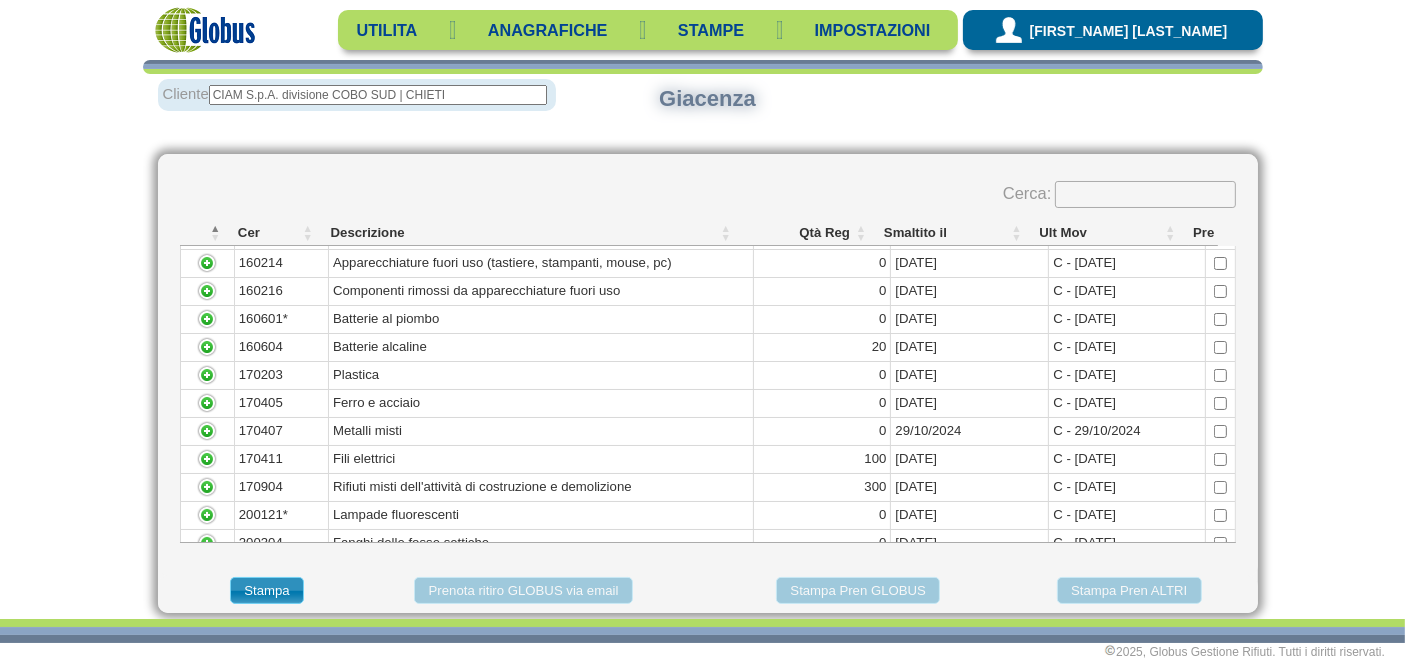 scroll, scrollTop: 222, scrollLeft: 0, axis: vertical 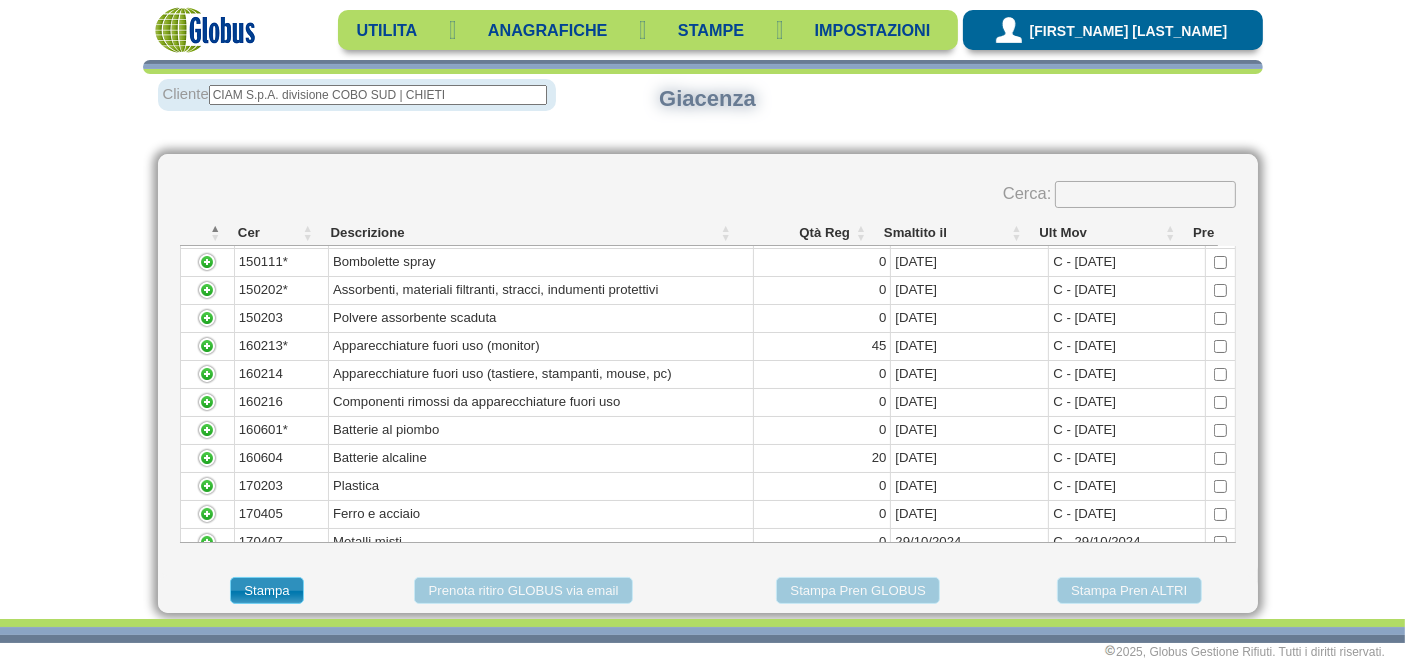 type on "CIAM S.p.A. divisione COBO SUD | CHIETI" 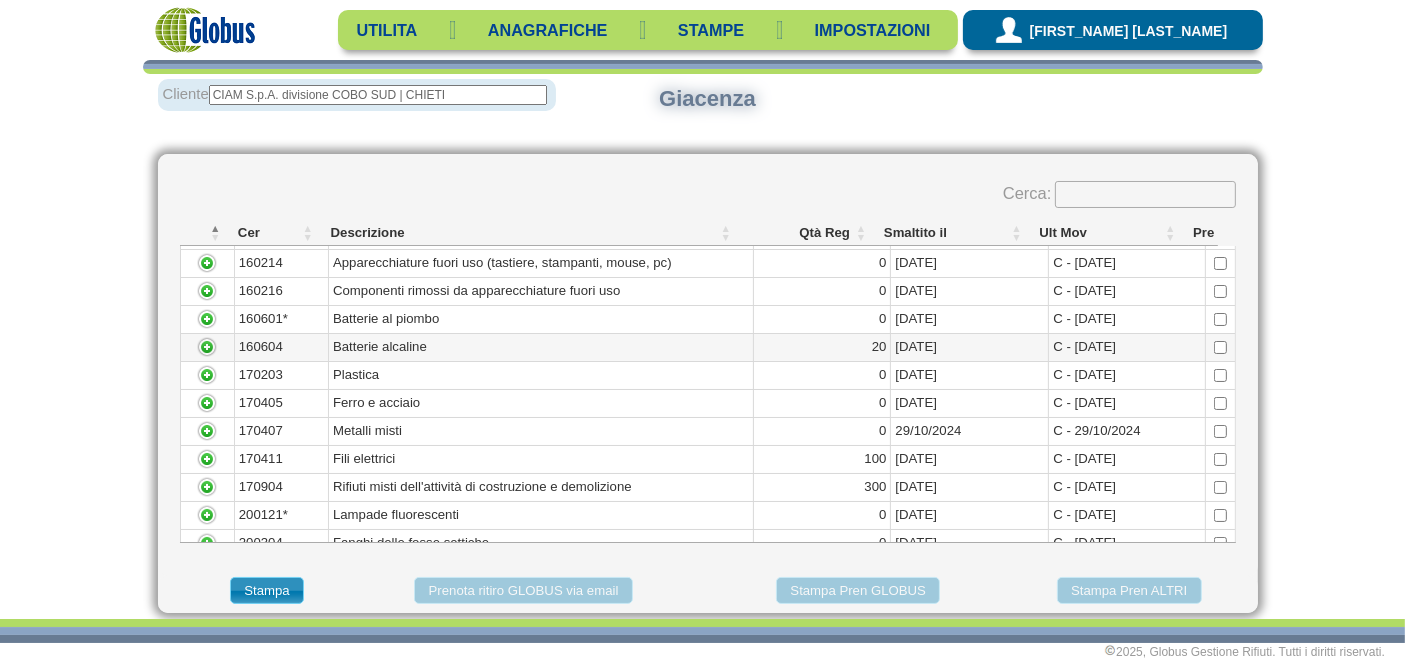 scroll, scrollTop: 396, scrollLeft: 0, axis: vertical 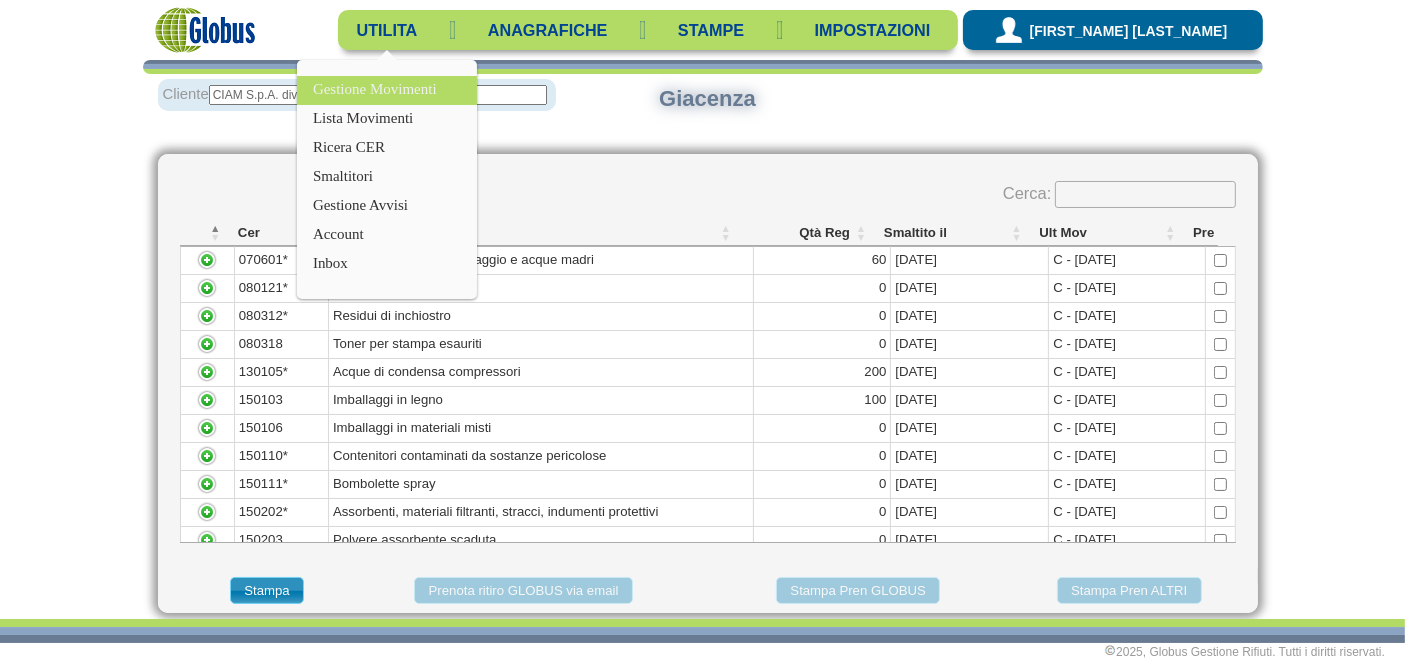 click on "Gestione Movimenti" at bounding box center (375, 89) 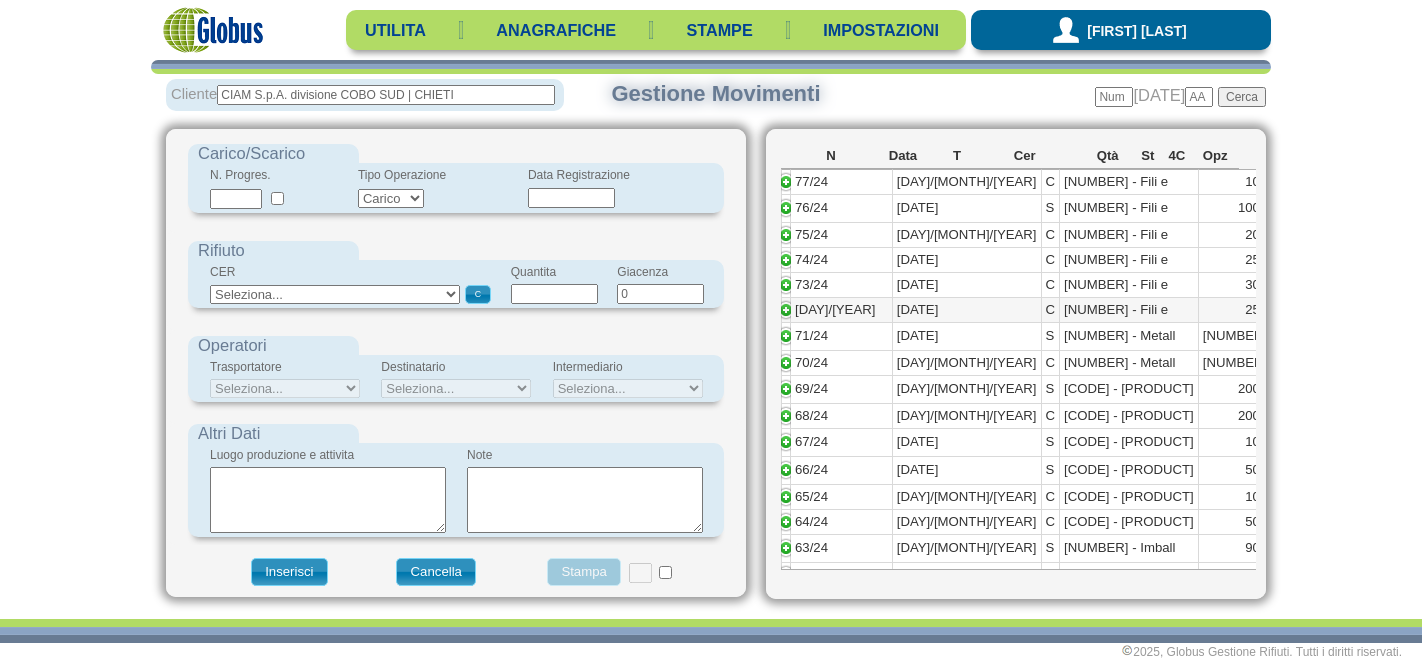 scroll, scrollTop: 0, scrollLeft: 0, axis: both 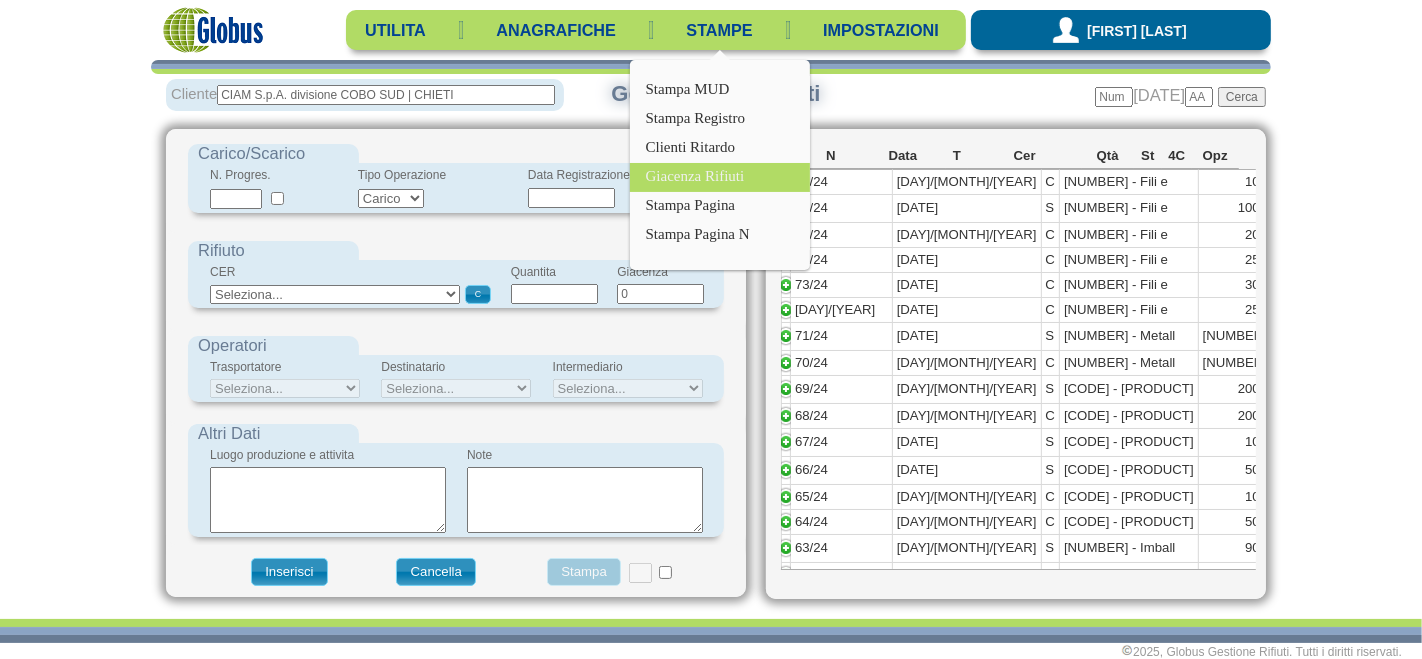 click on "Giacenza Rifiuti" at bounding box center (720, 177) 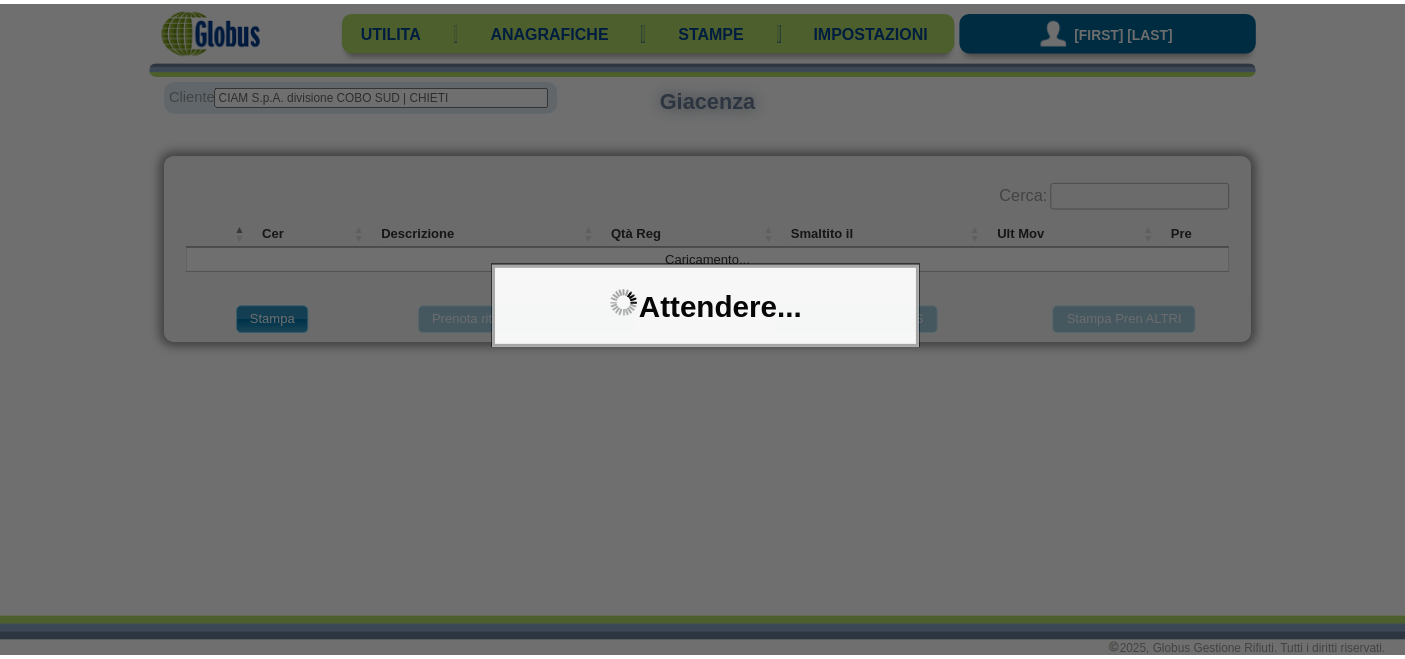 scroll, scrollTop: 0, scrollLeft: 0, axis: both 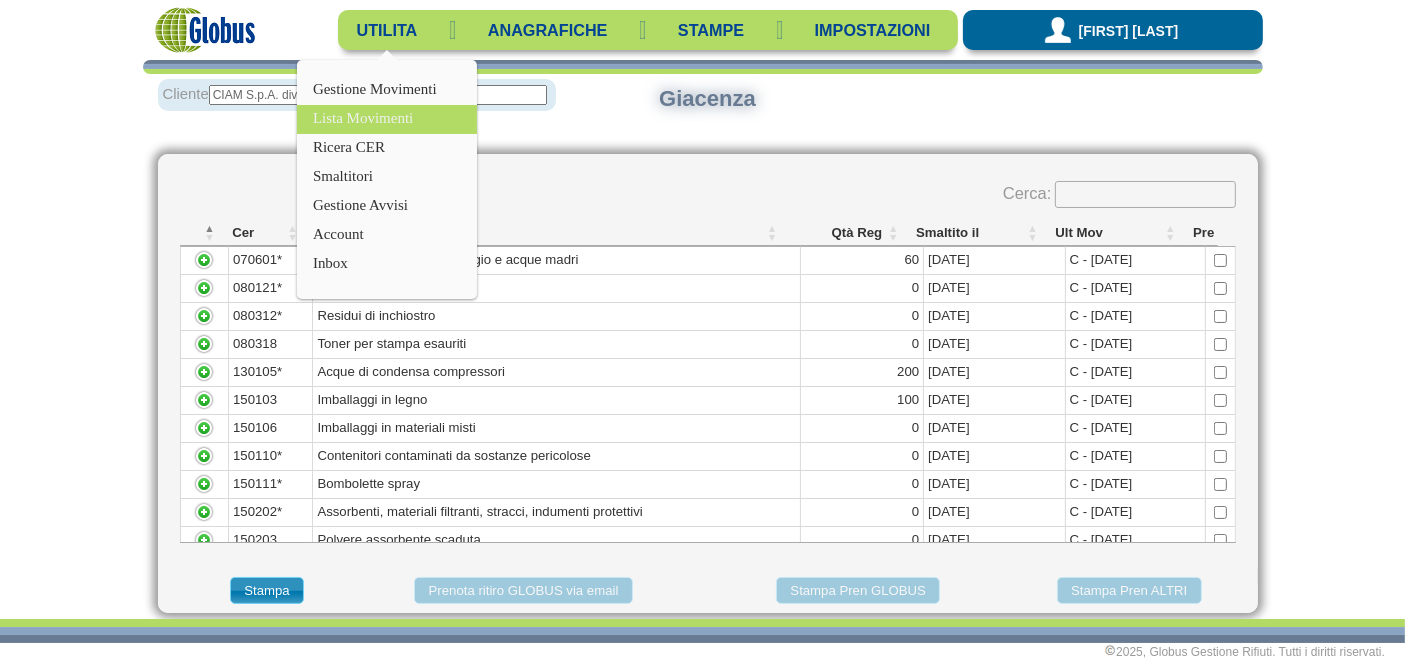 click on "Lista Movimenti" at bounding box center (363, 118) 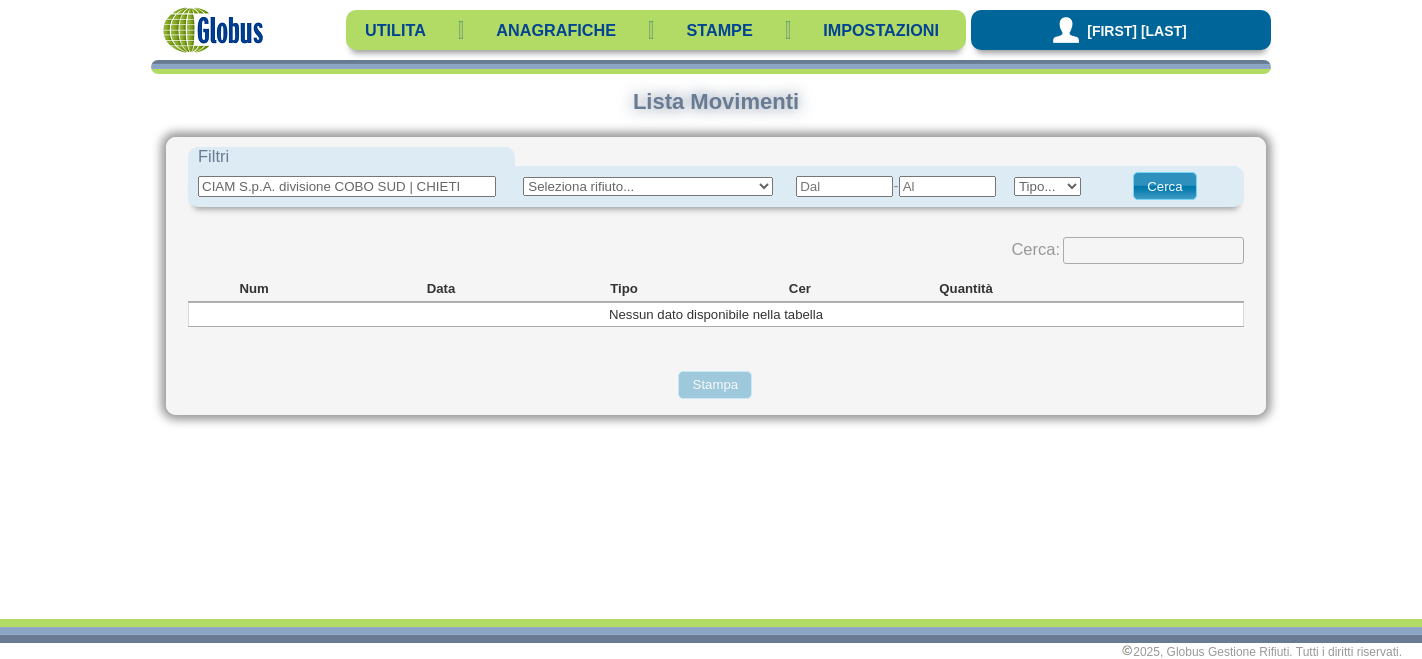 scroll, scrollTop: 0, scrollLeft: 0, axis: both 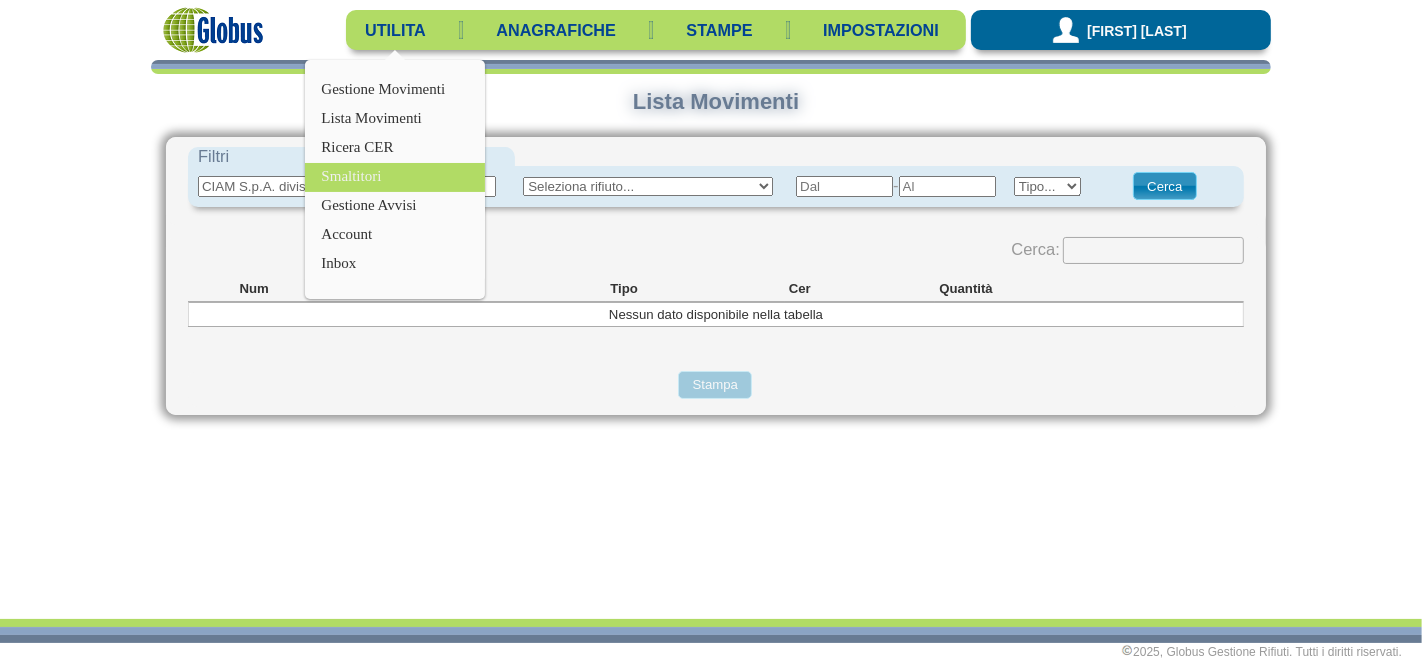 click on "Smaltitori" at bounding box center (351, 176) 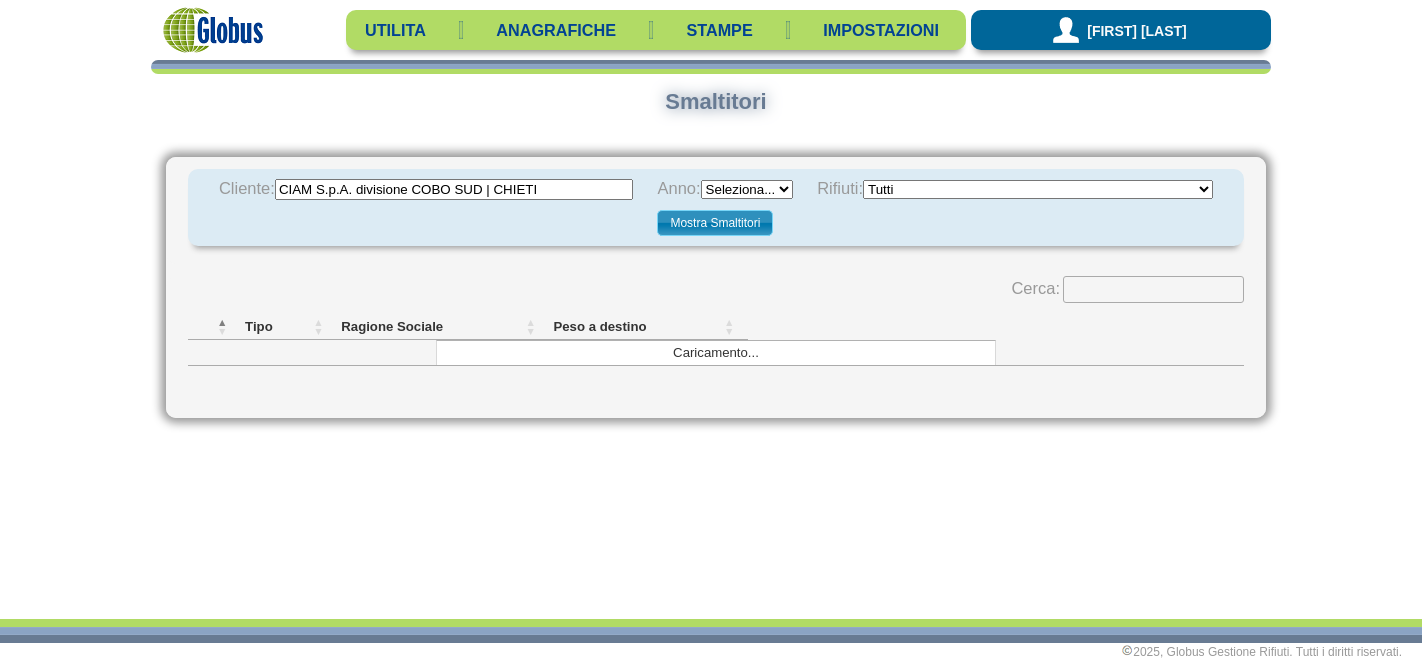 scroll, scrollTop: 0, scrollLeft: 0, axis: both 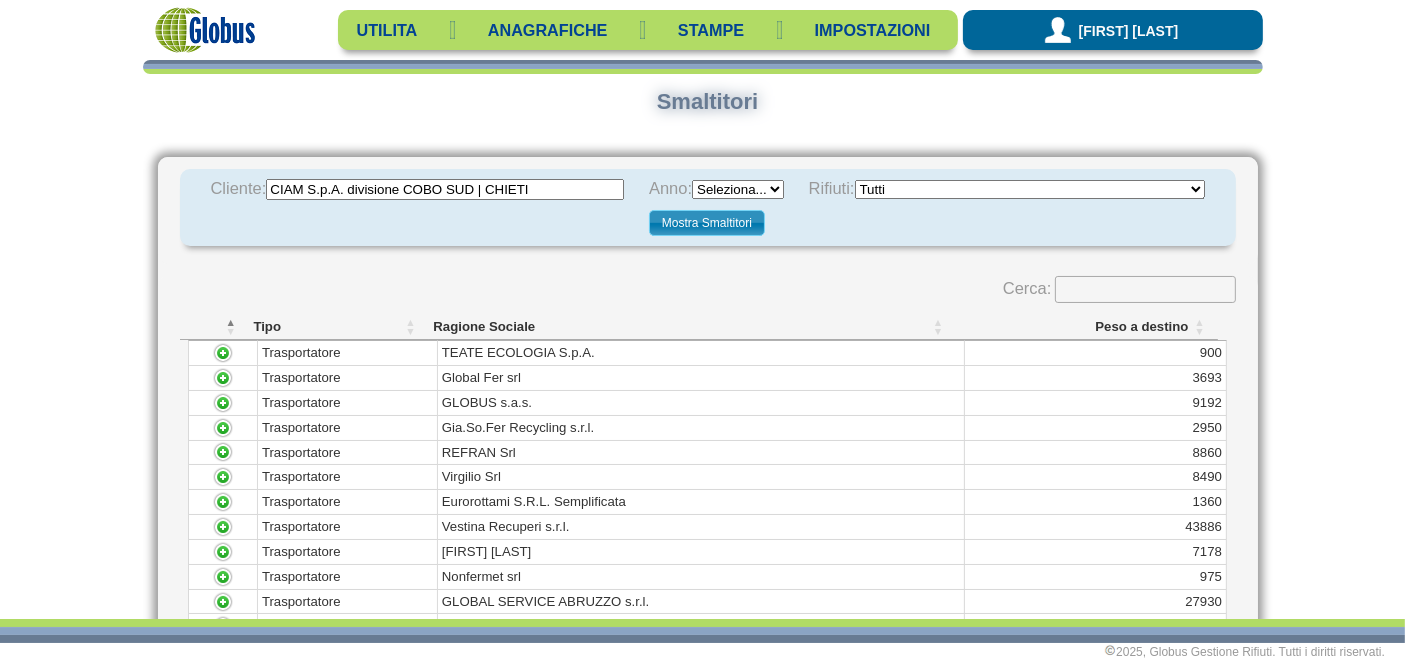 click on "Seleziona...
2007 2008 2009 2010 2011 2012 2013 2014 2015 2016 2017 2018 2019 2020 2021 2022 2023 2024 2025" at bounding box center [738, 189] 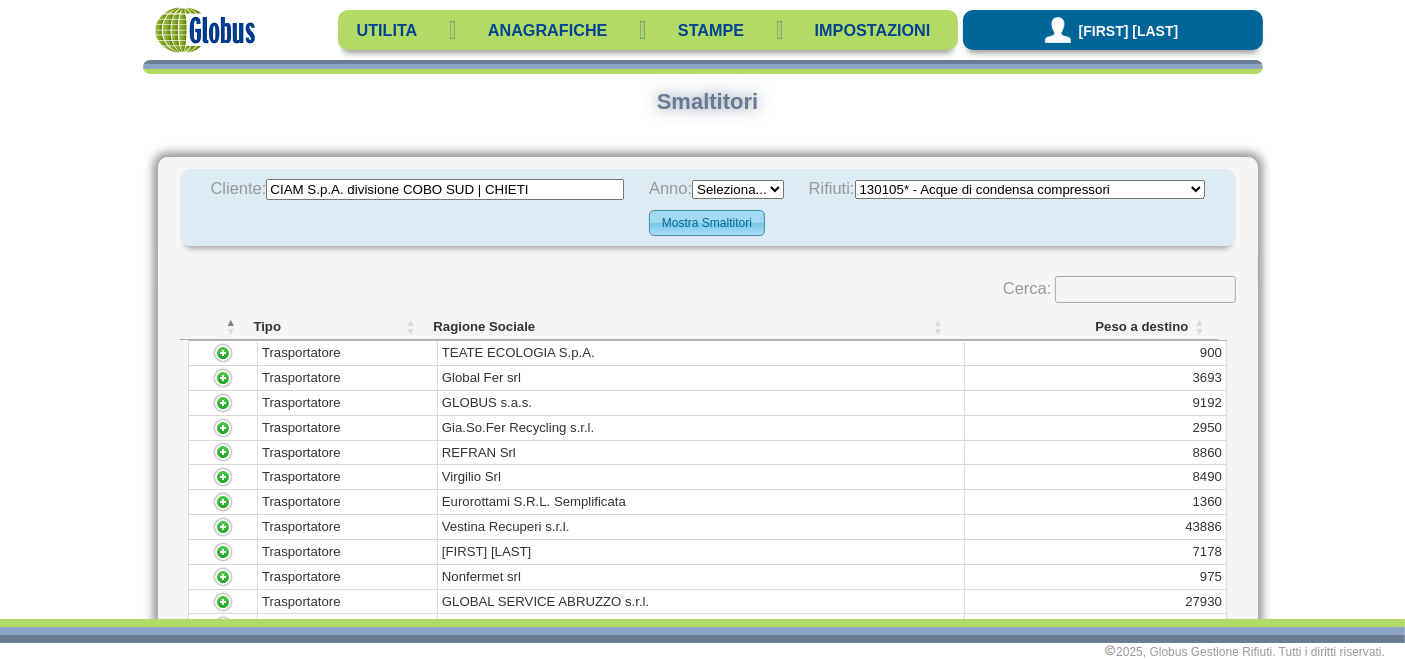 click on "Mostra Smaltitori" at bounding box center (707, 223) 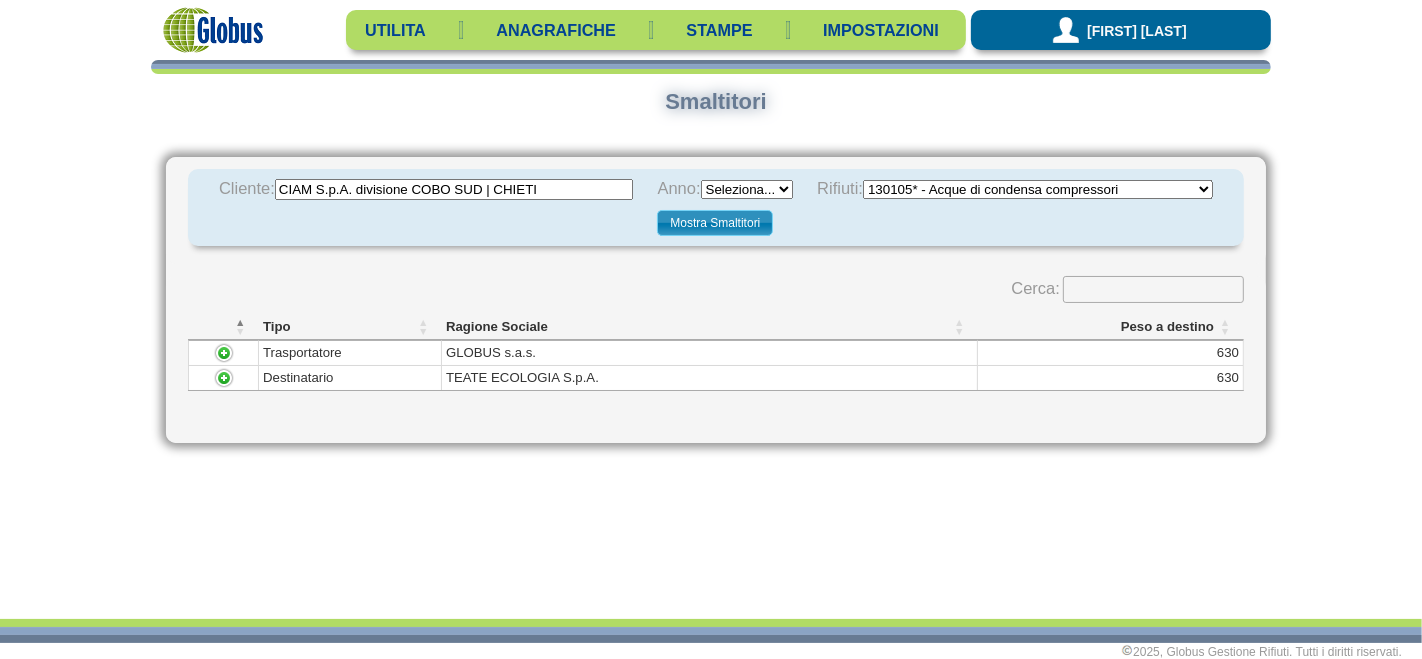 click on "Seleziona...
2007 2008 2009 2010 2011 2012 2013 2014 2015 2016 2017 2018 2019 2020 2021 2022 2023 2024 2025" at bounding box center [747, 189] 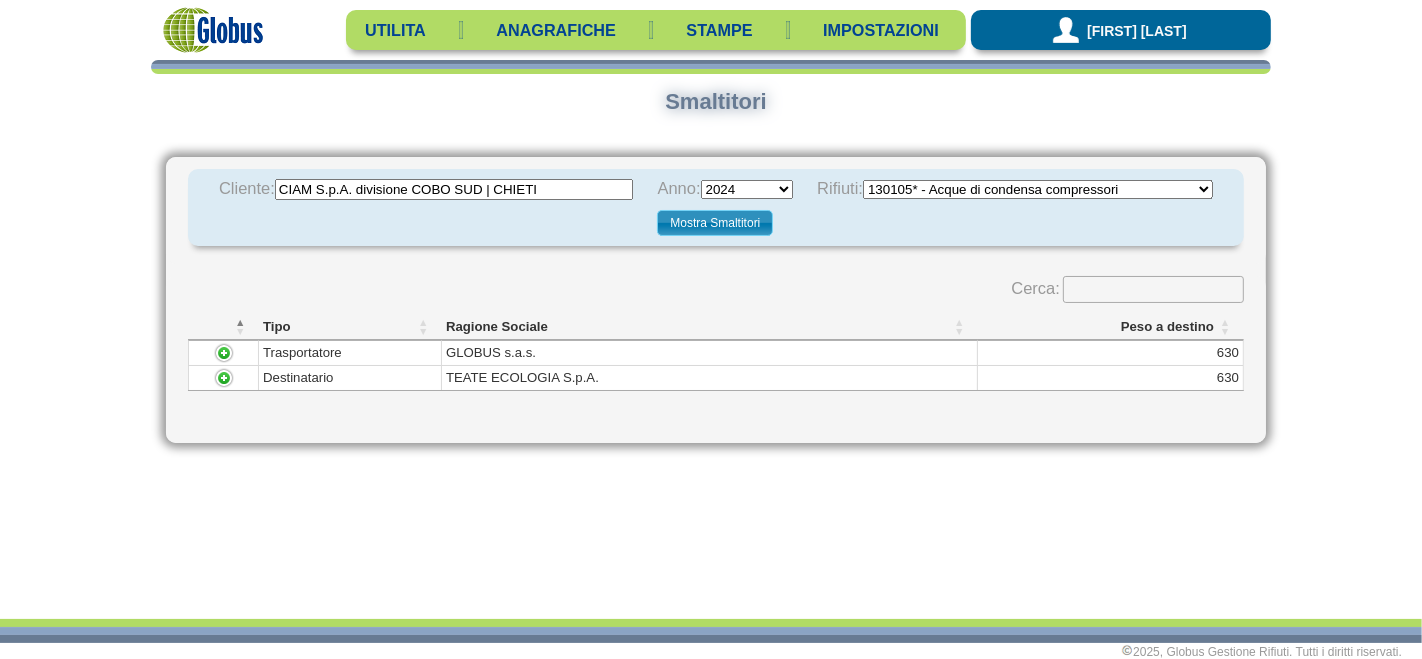 click on "Seleziona...
2007 2008 2009 2010 2011 2012 2013 2014 2015 2016 2017 2018 2019 2020 2021 2022 2023 2024 2025" at bounding box center [747, 189] 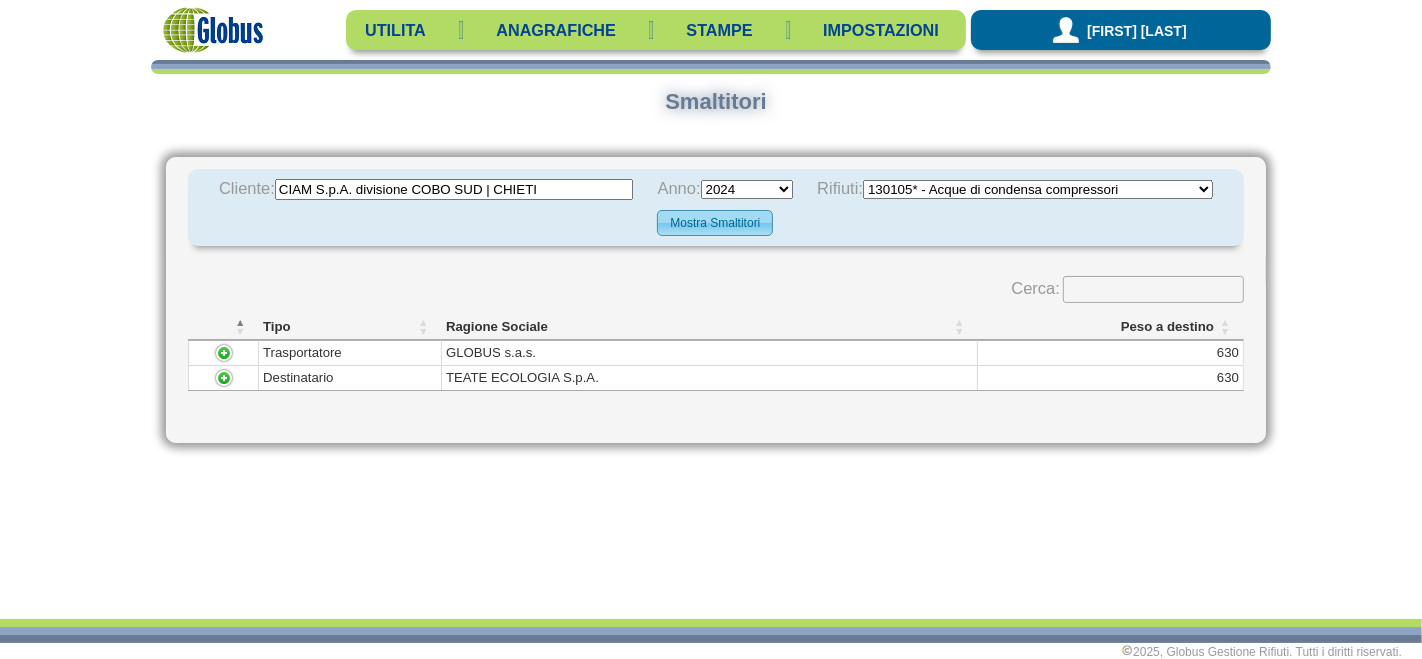 click on "Mostra Smaltitori" at bounding box center (715, 223) 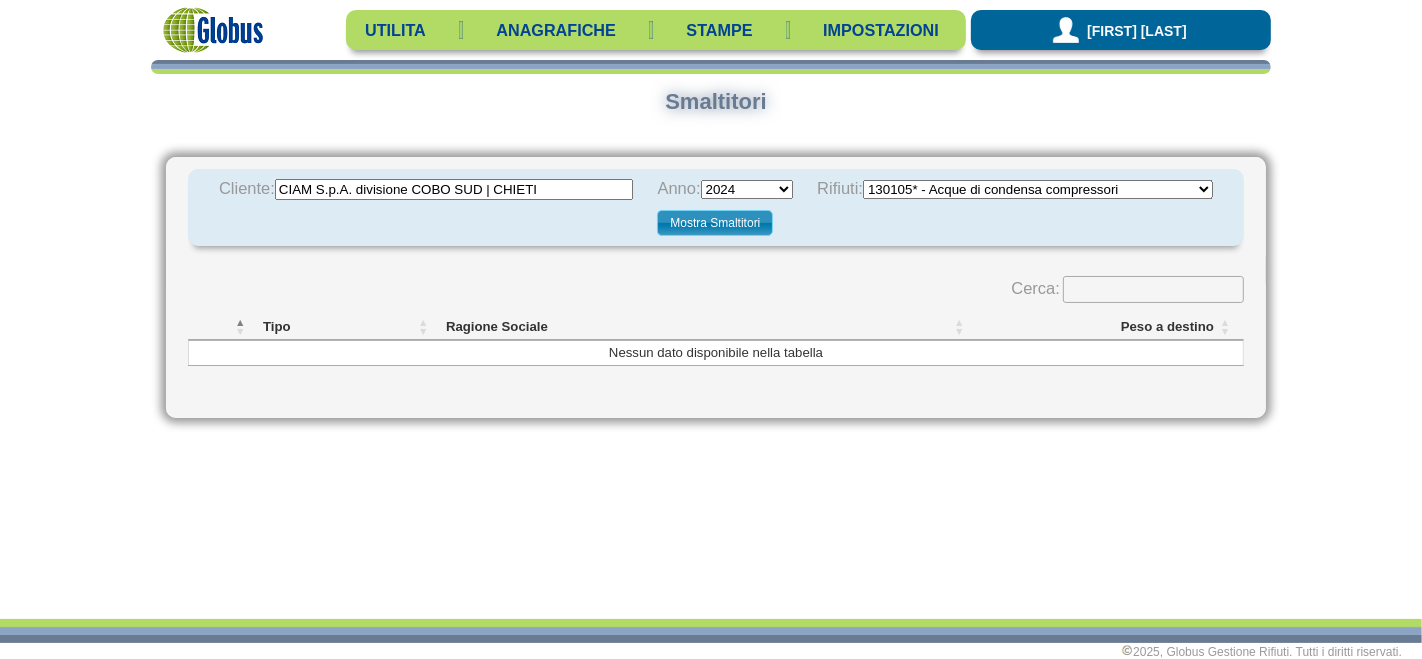 click on "Seleziona...
2007 2008 2009 2010 2011 2012 2013 2014 2015 2016 2017 2018 2019 2020 2021 2022 2023 2024 2025" at bounding box center [747, 189] 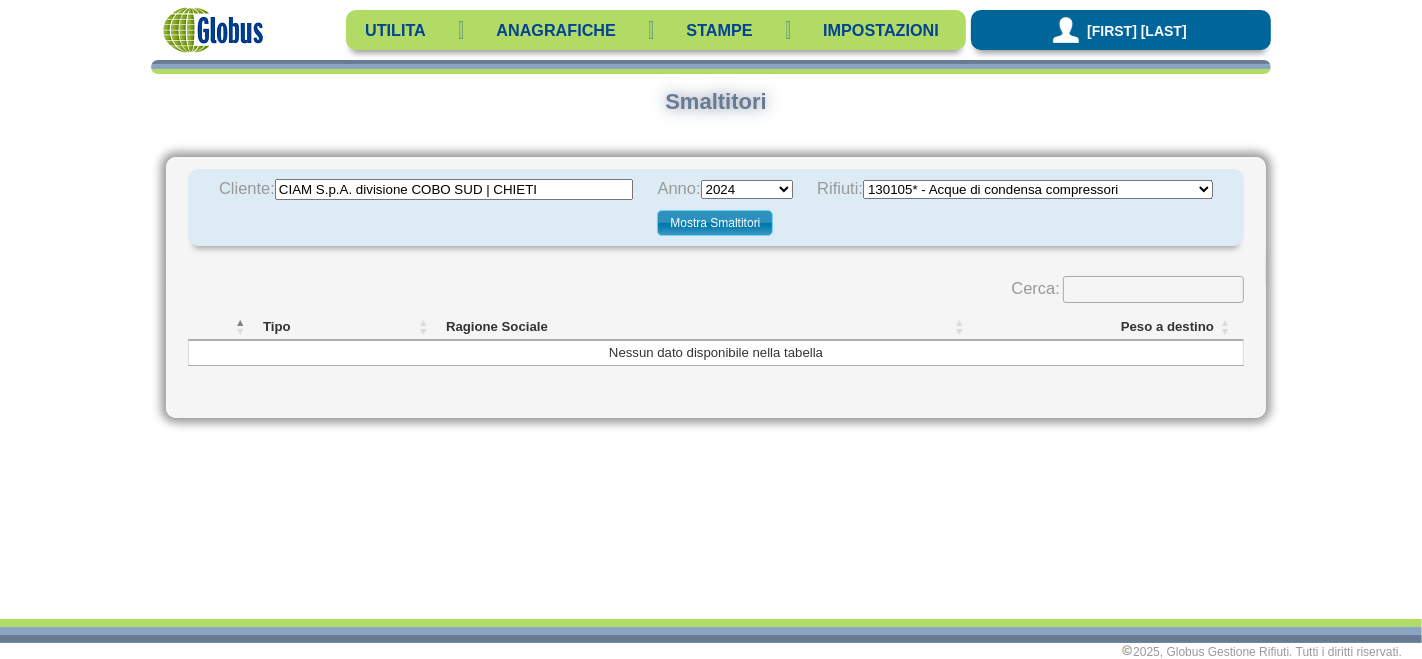 select on "2022" 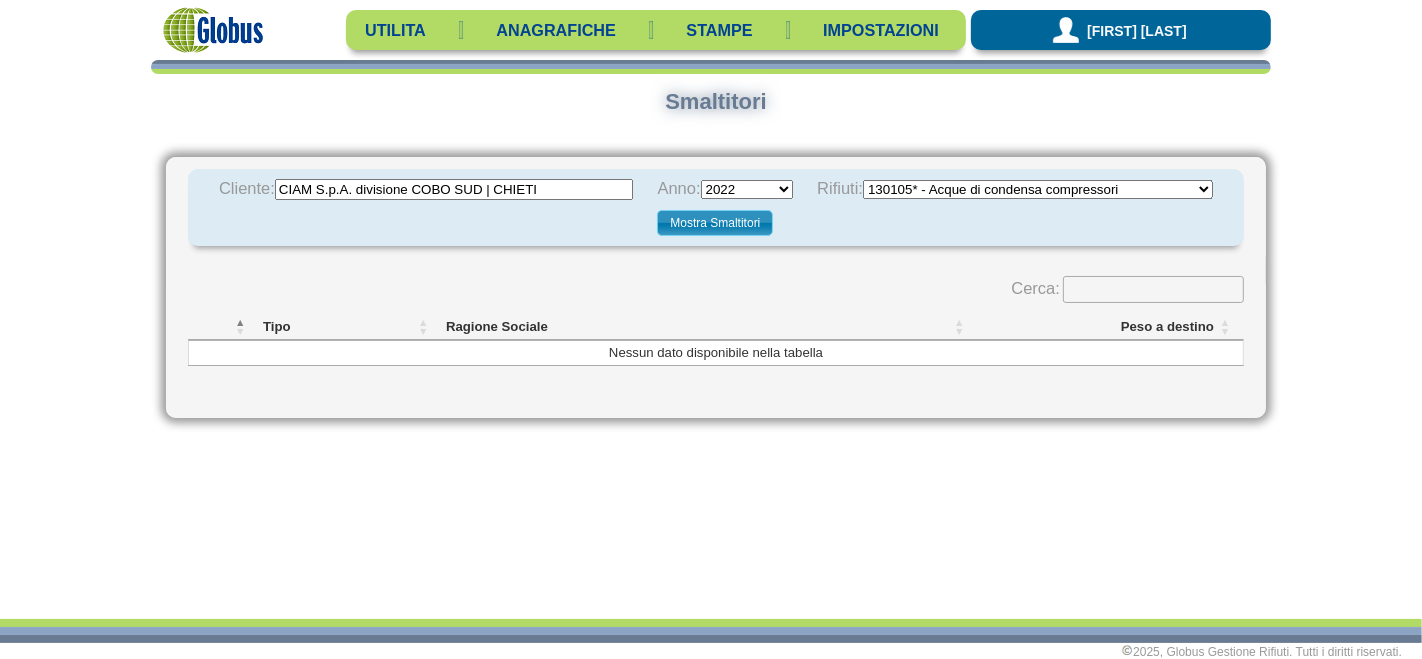 click on "Seleziona...
2007 2008 2009 2010 2011 2012 2013 2014 2015 2016 2017 2018 2019 2020 2021 2022 2023 2024 2025" at bounding box center [747, 189] 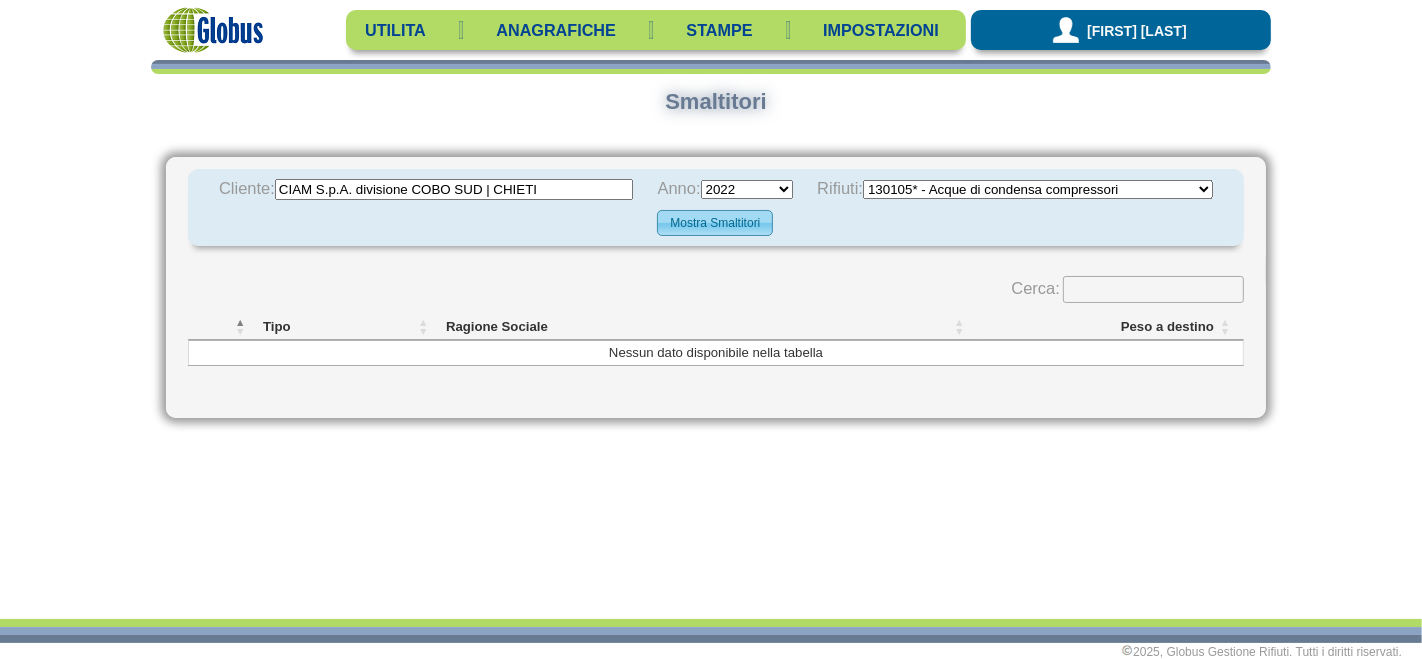 click on "Mostra Smaltitori" at bounding box center [715, 223] 